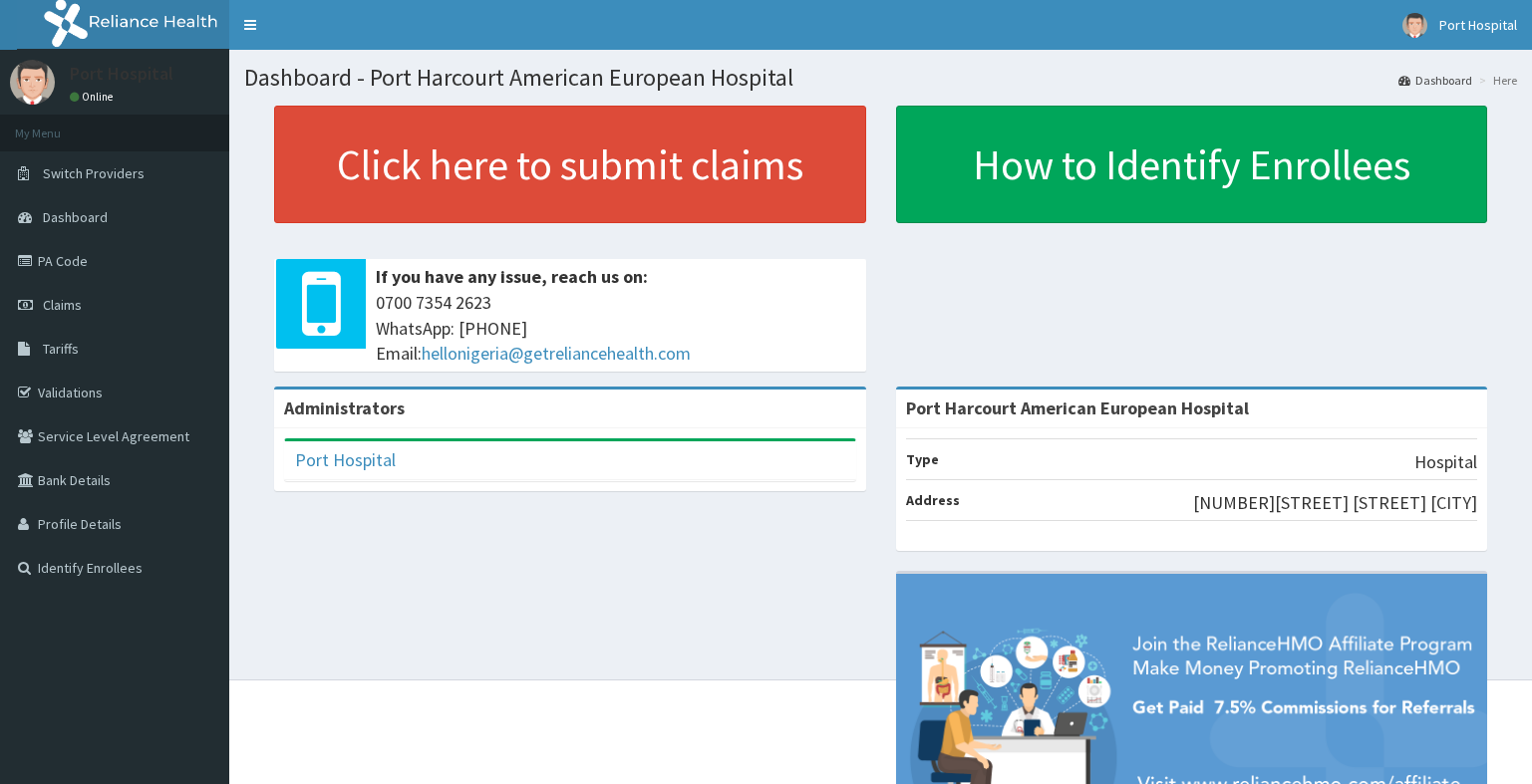 scroll, scrollTop: 0, scrollLeft: 0, axis: both 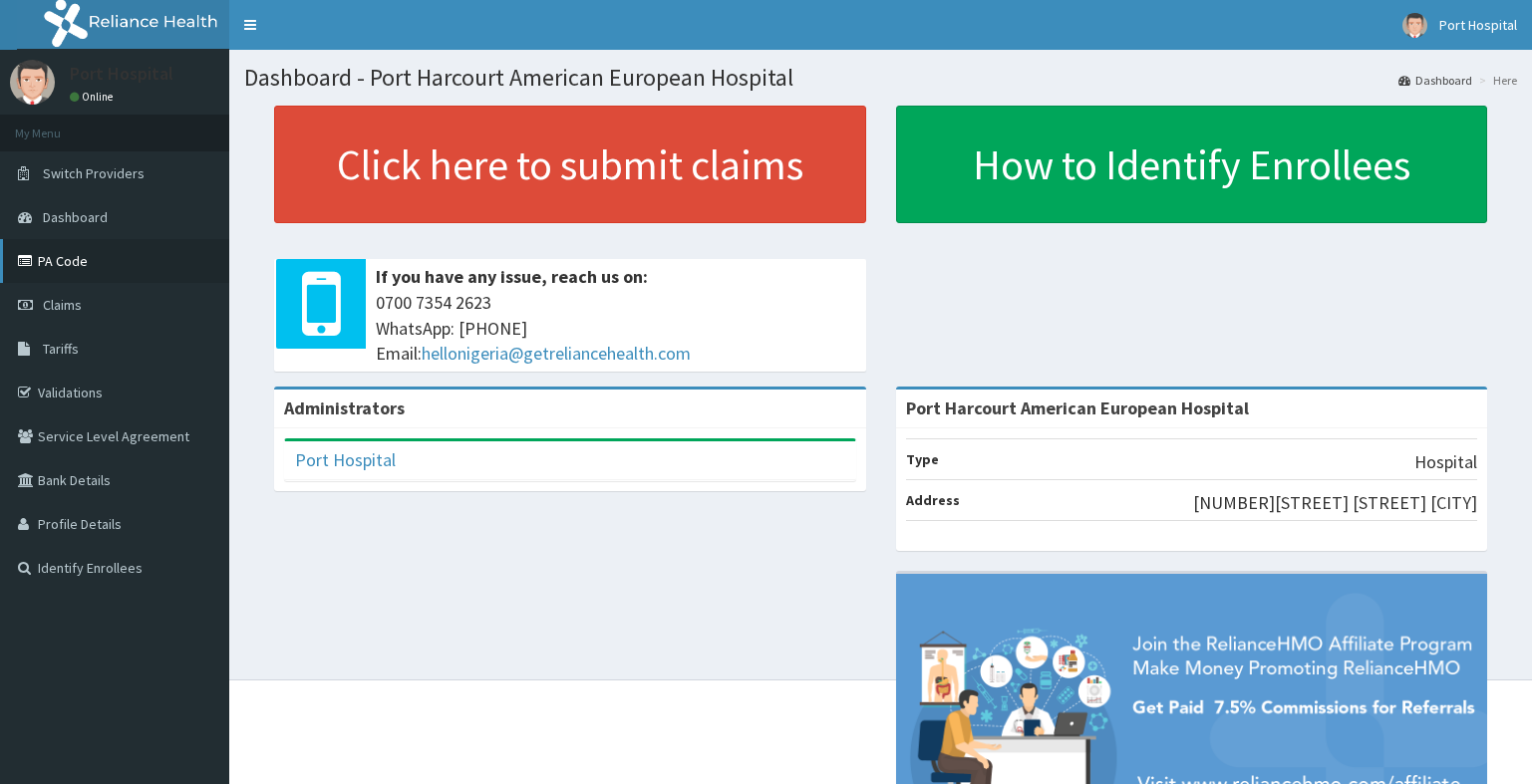 click on "PA Code" at bounding box center (115, 261) 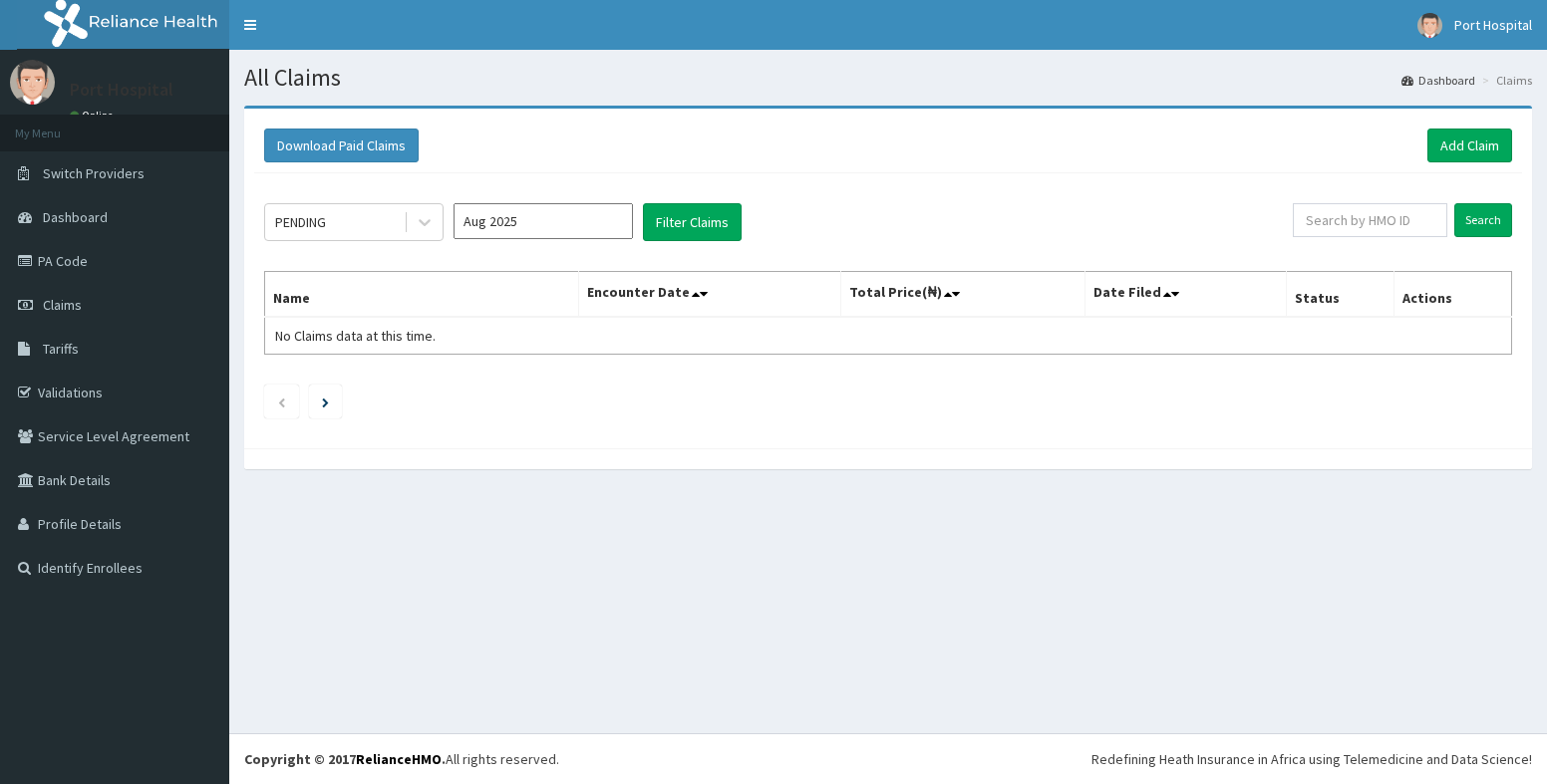 scroll, scrollTop: 0, scrollLeft: 0, axis: both 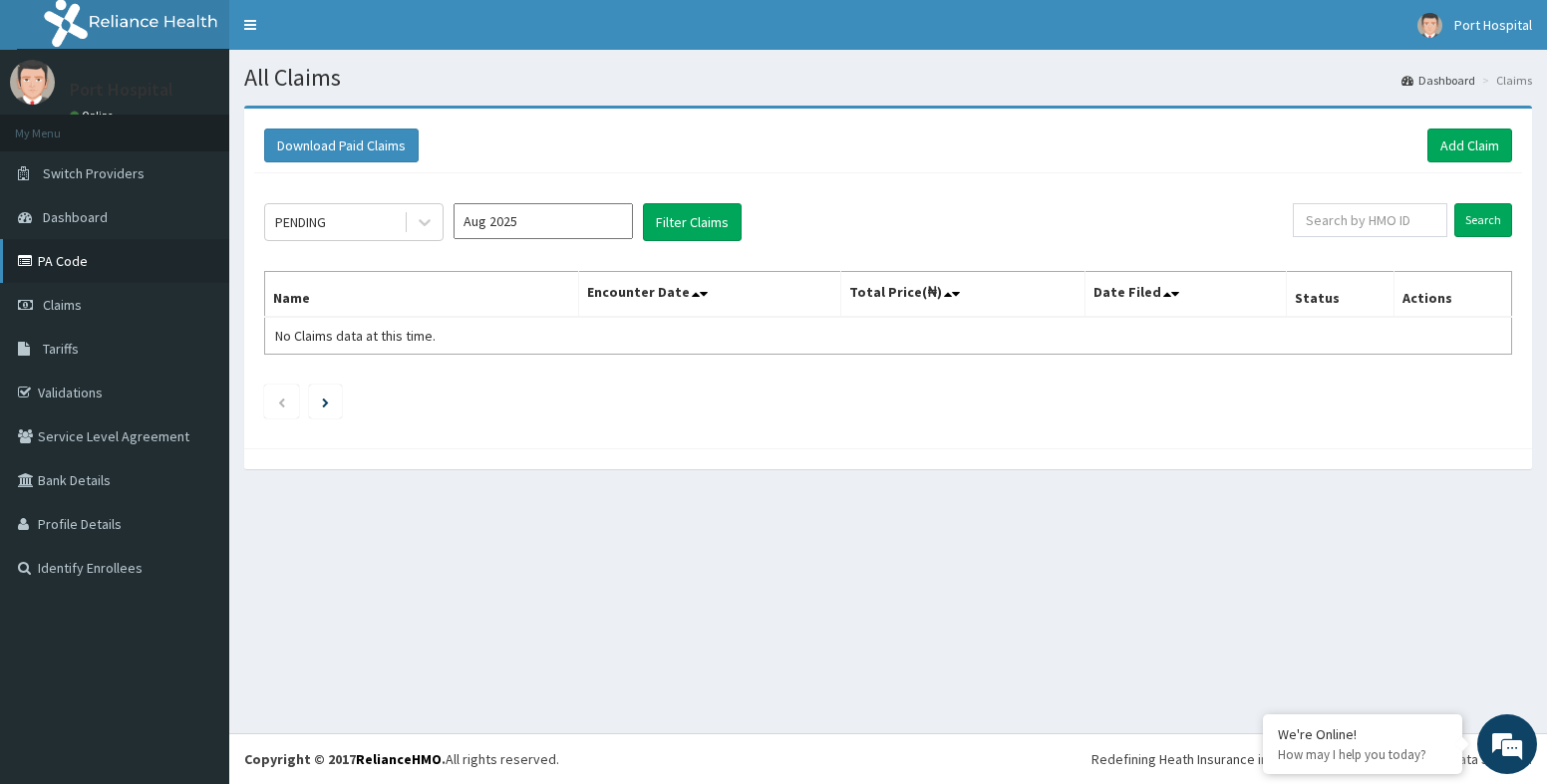click on "PA Code" at bounding box center (115, 261) 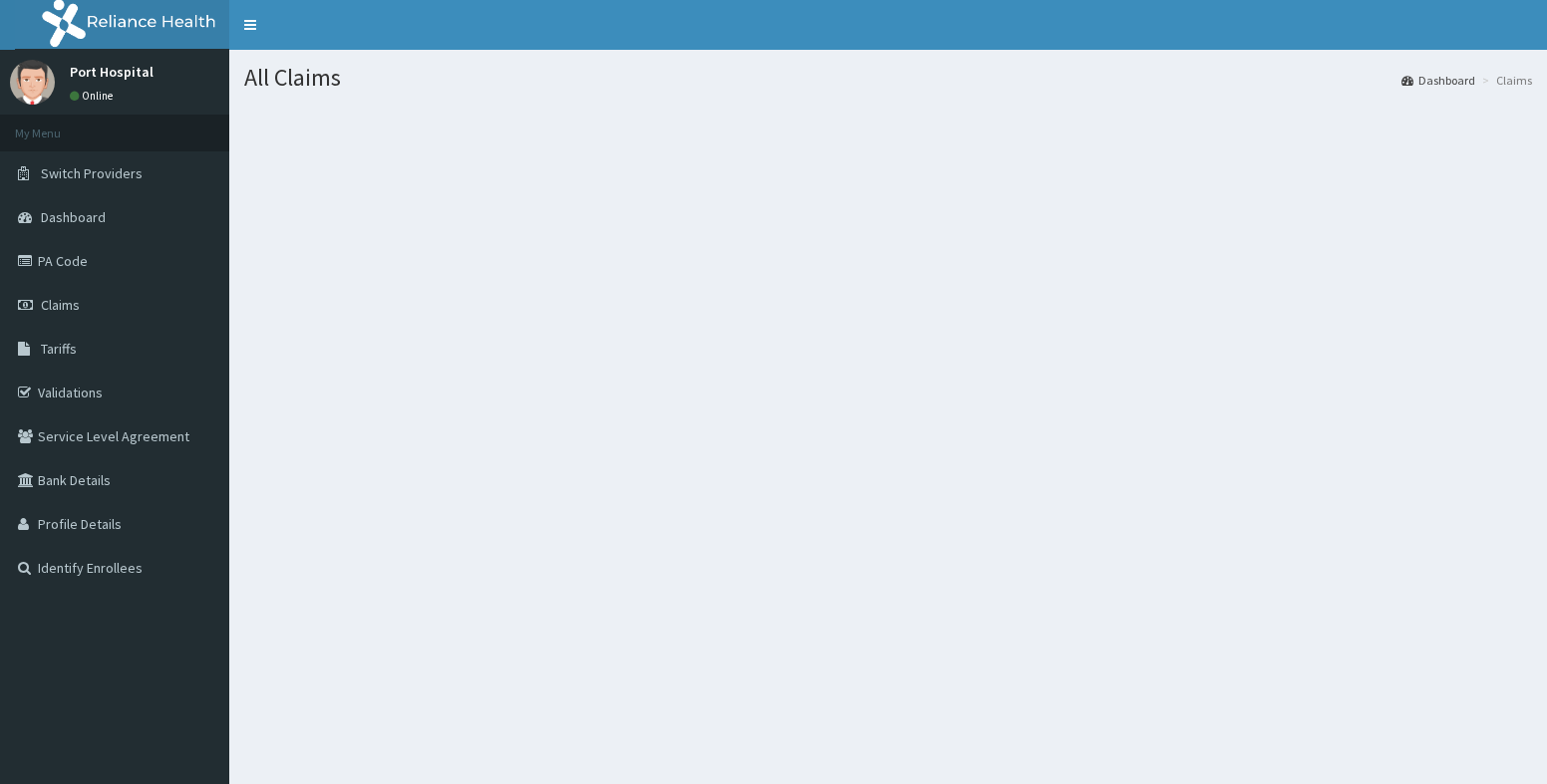scroll, scrollTop: 0, scrollLeft: 0, axis: both 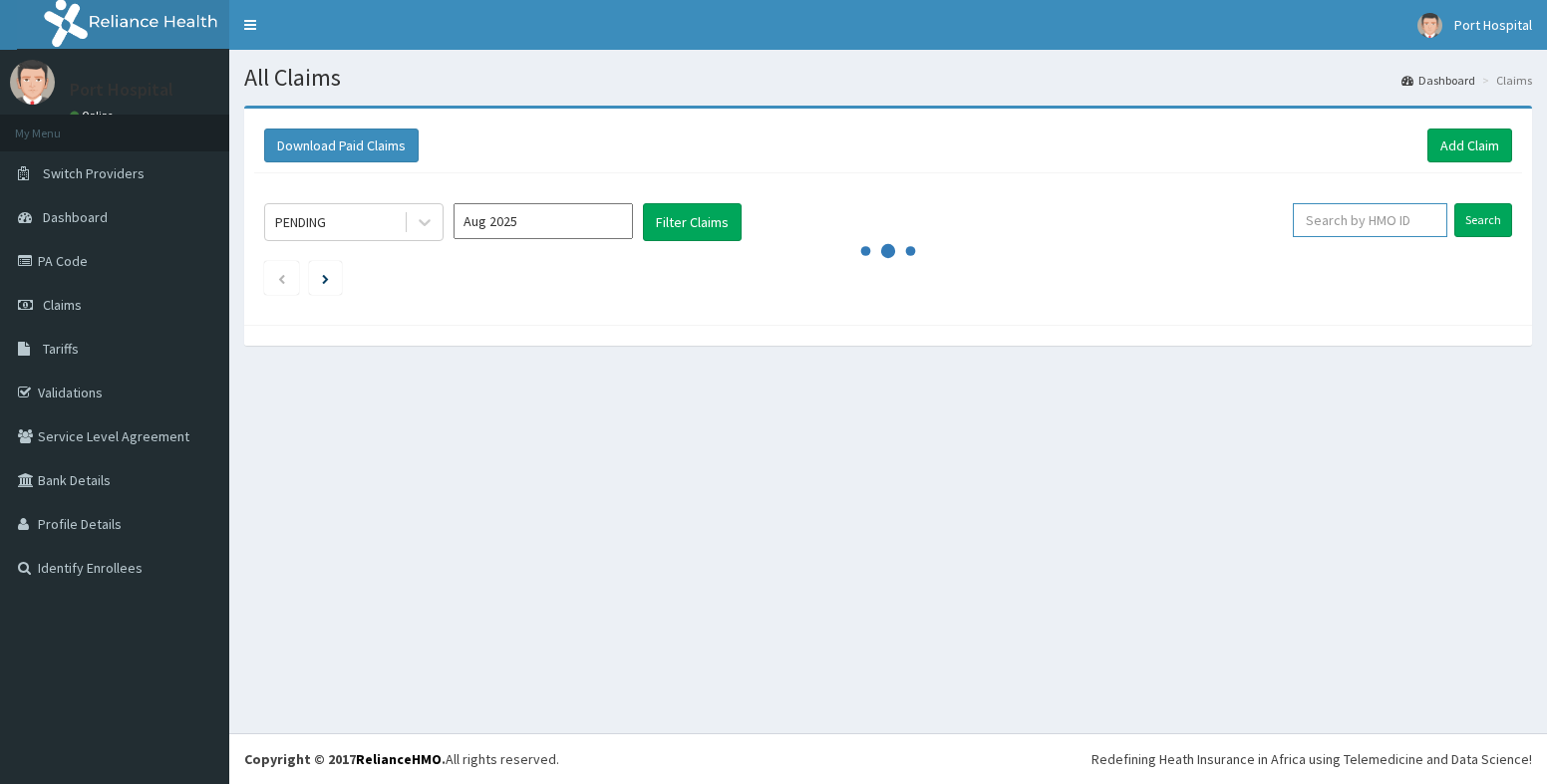 click at bounding box center [1370, 220] 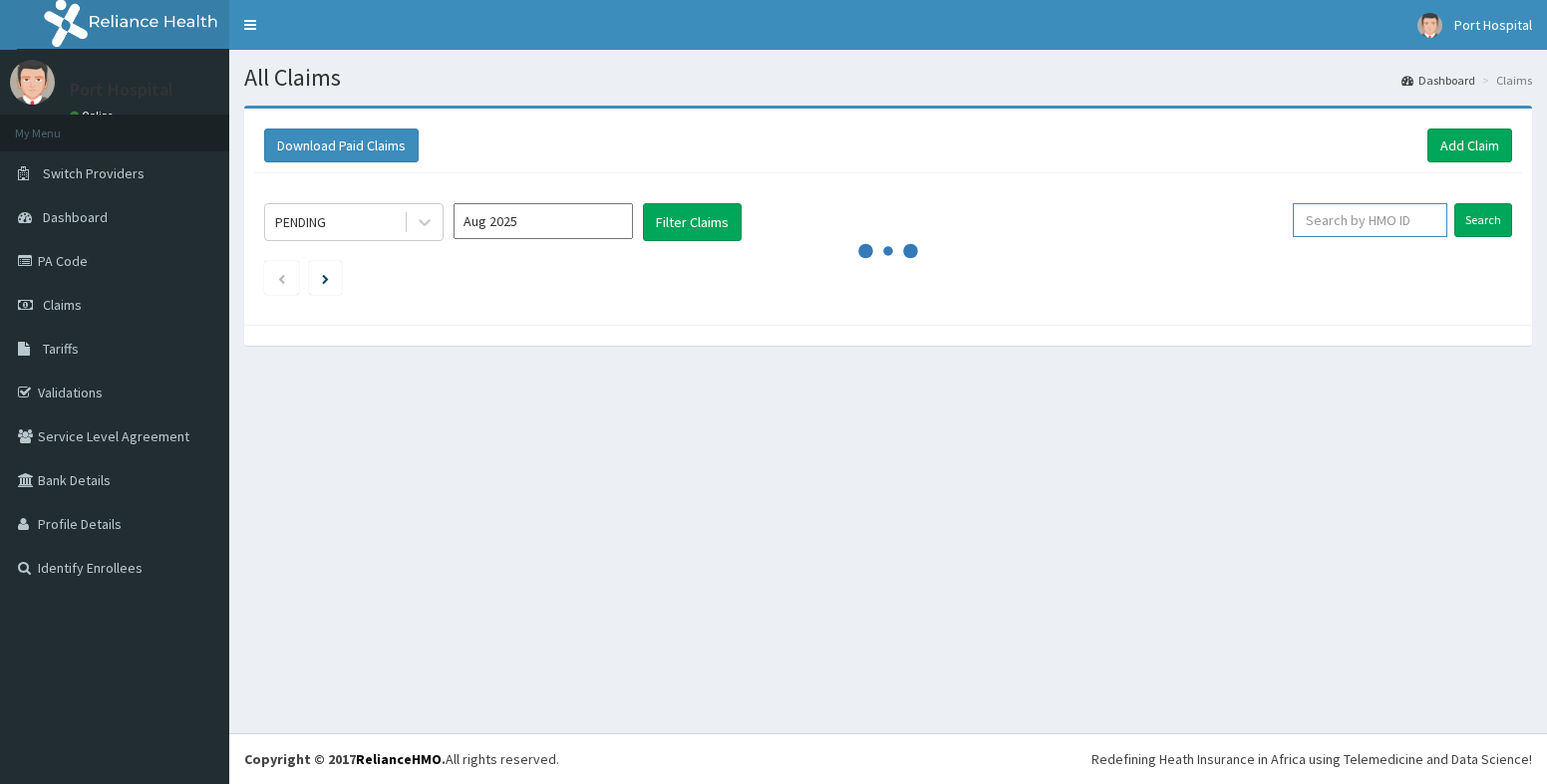 paste on "PYH/10046/D" 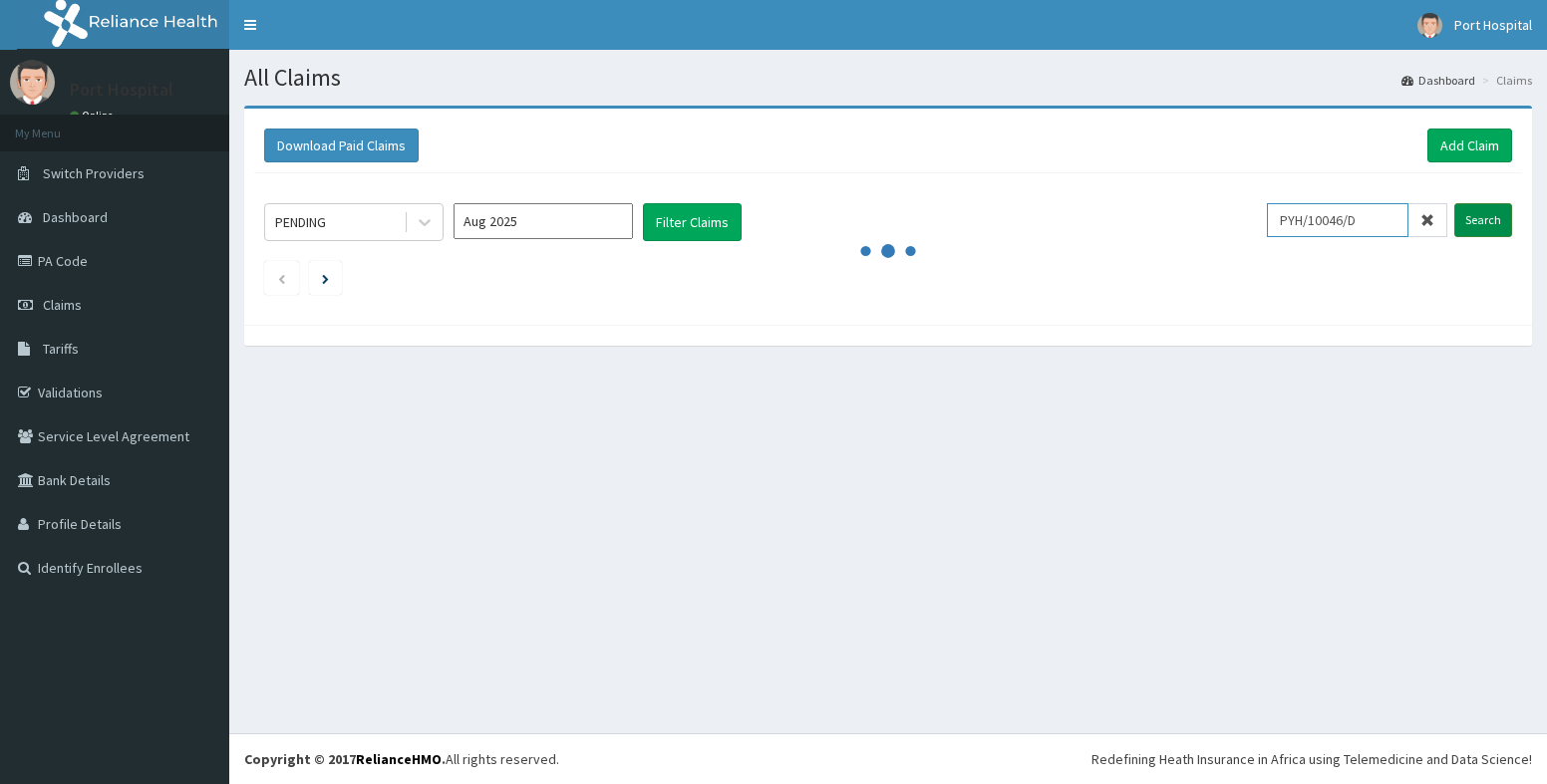 type on "PYH/10046/D" 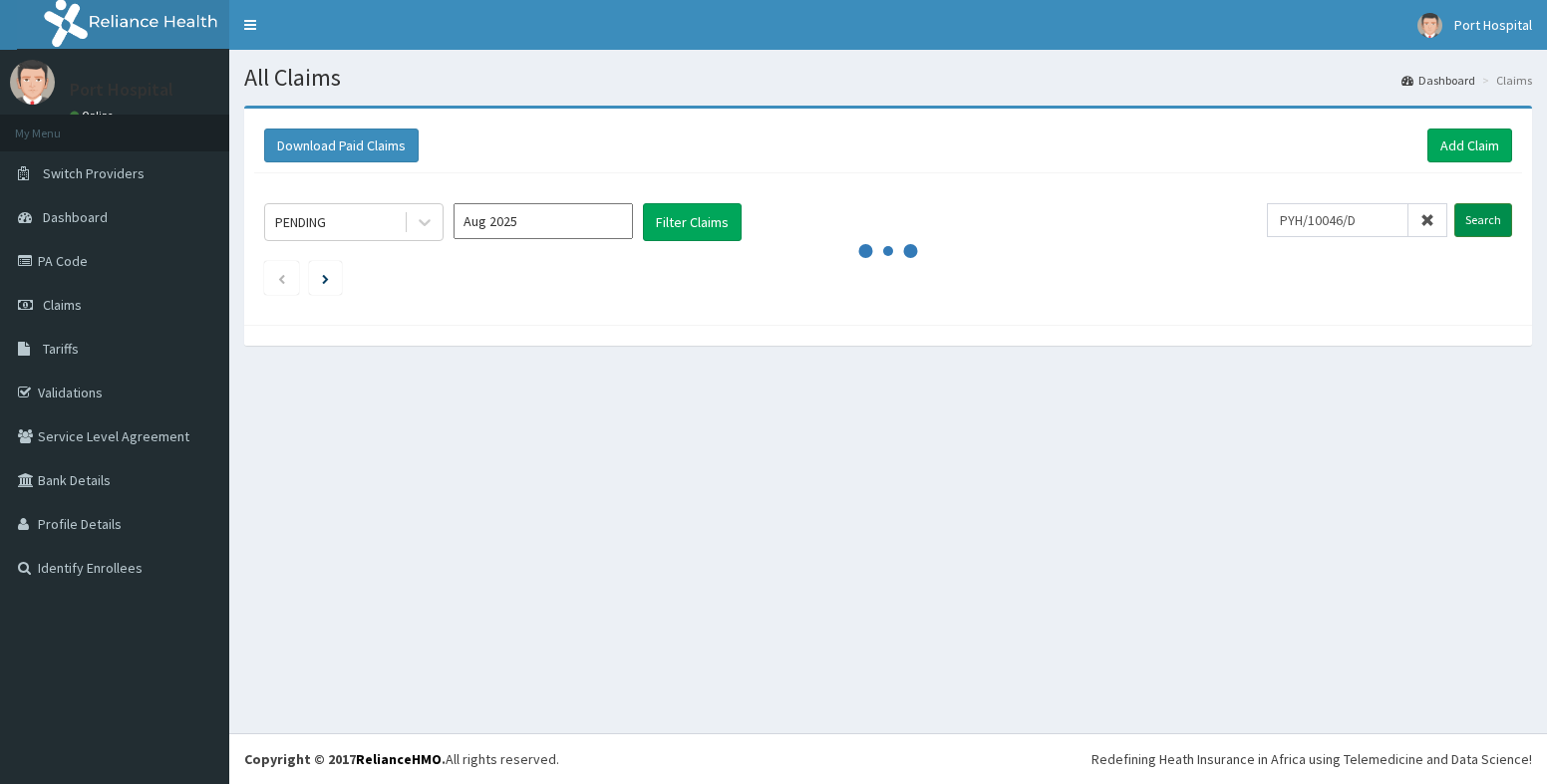 click on "Search" at bounding box center (1483, 220) 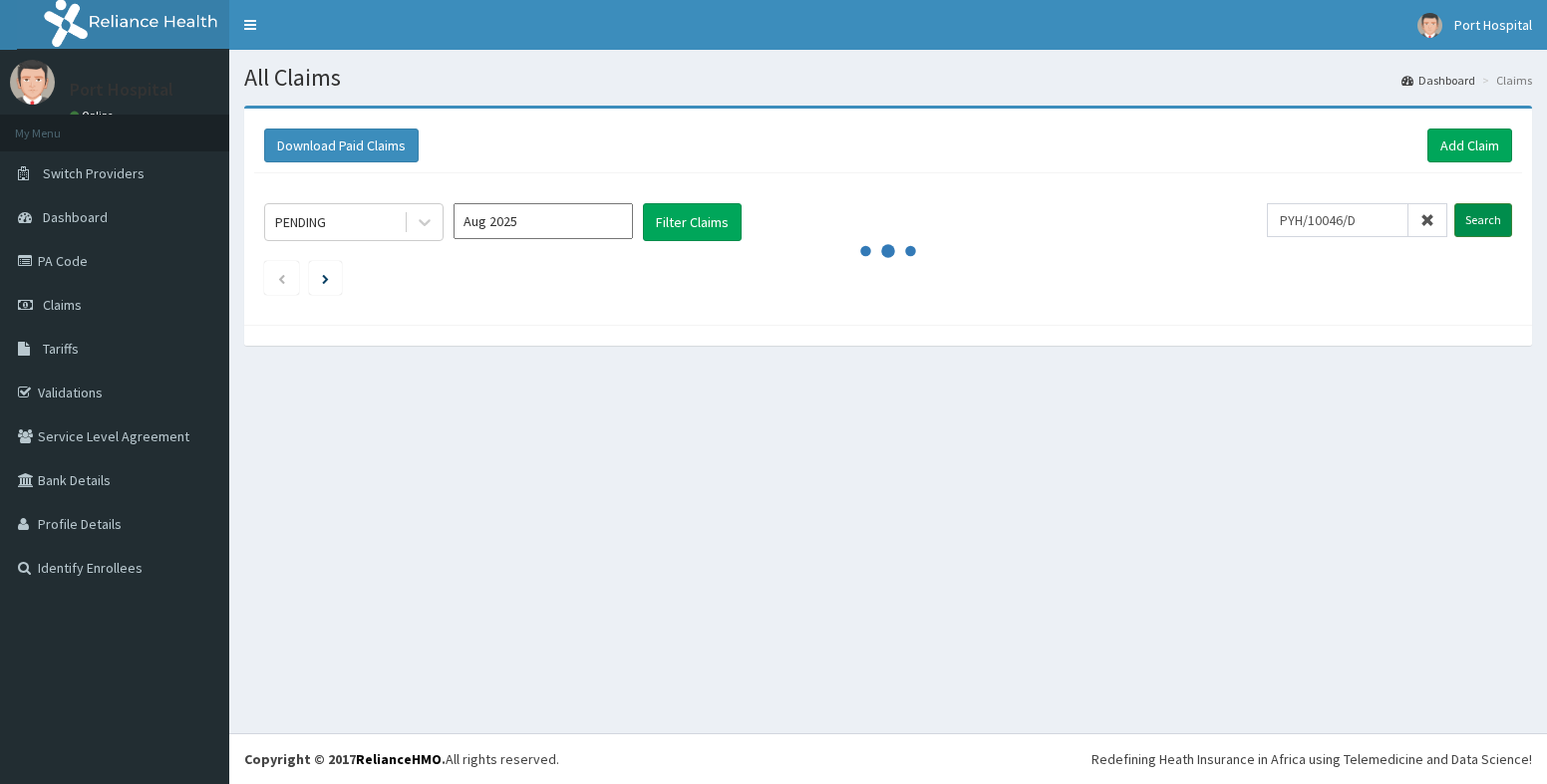 click on "Search" at bounding box center (1483, 220) 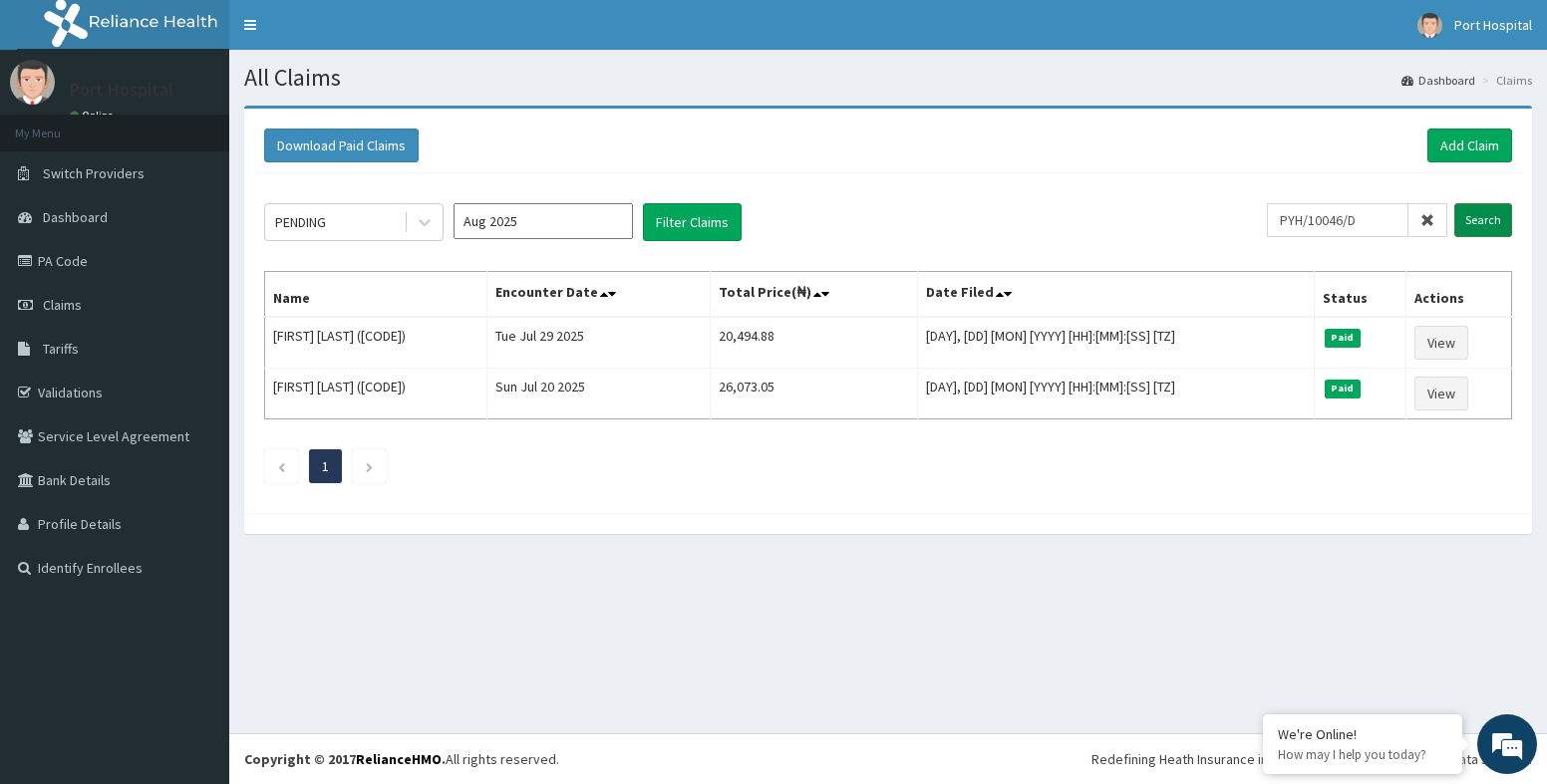 scroll, scrollTop: 0, scrollLeft: 0, axis: both 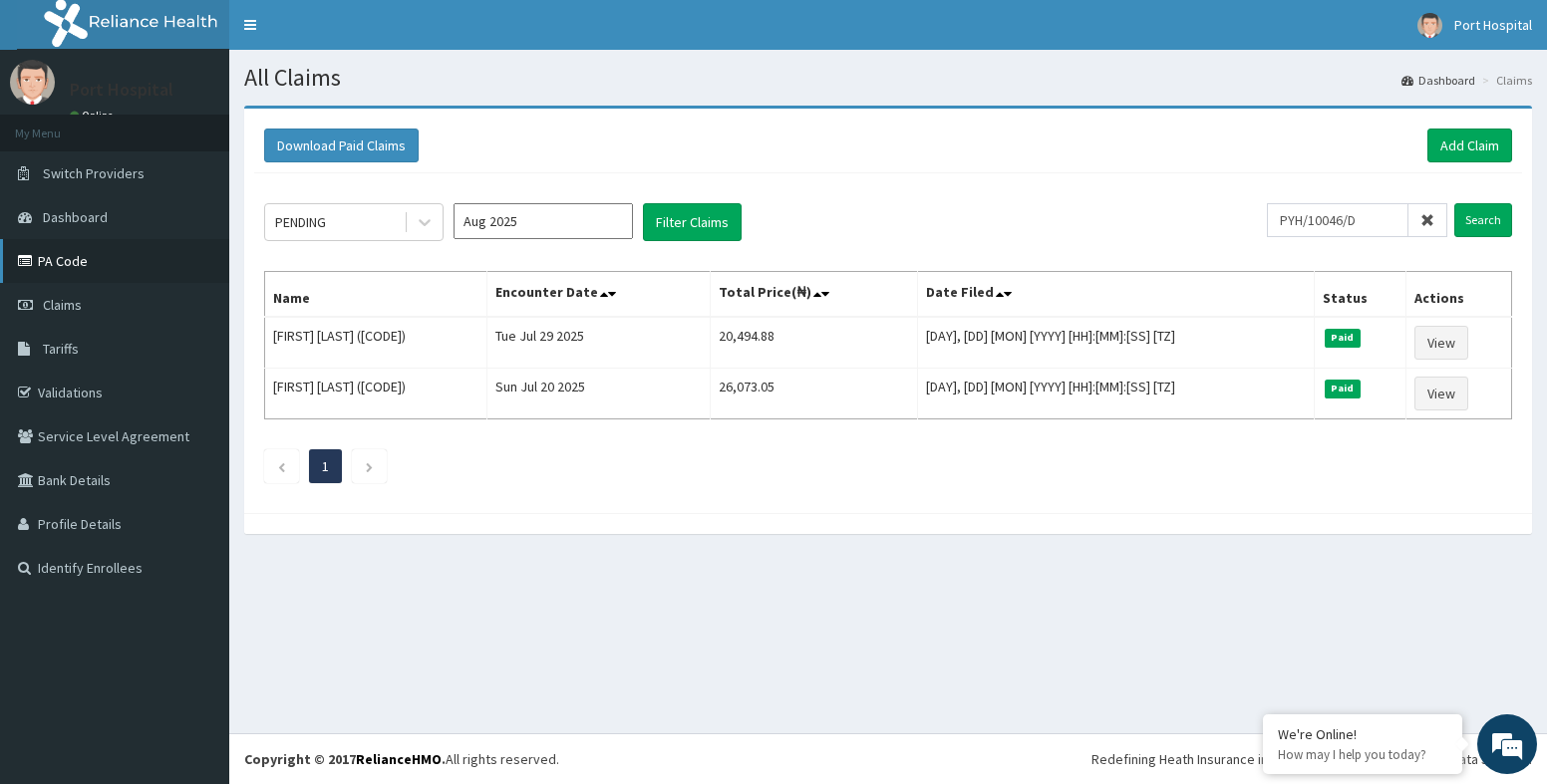 click on "PA Code" at bounding box center (115, 261) 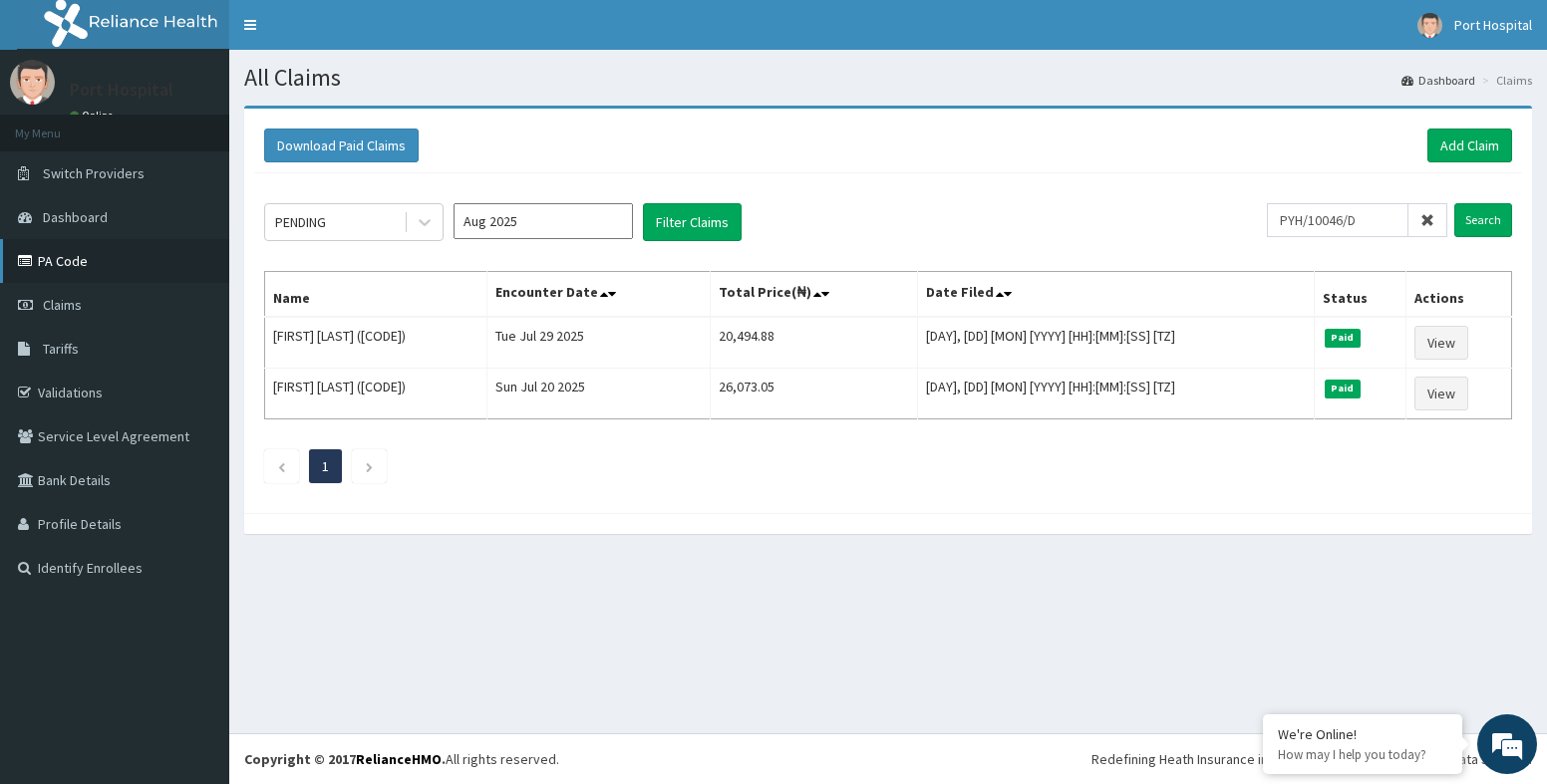 click on "PA Code" at bounding box center [115, 261] 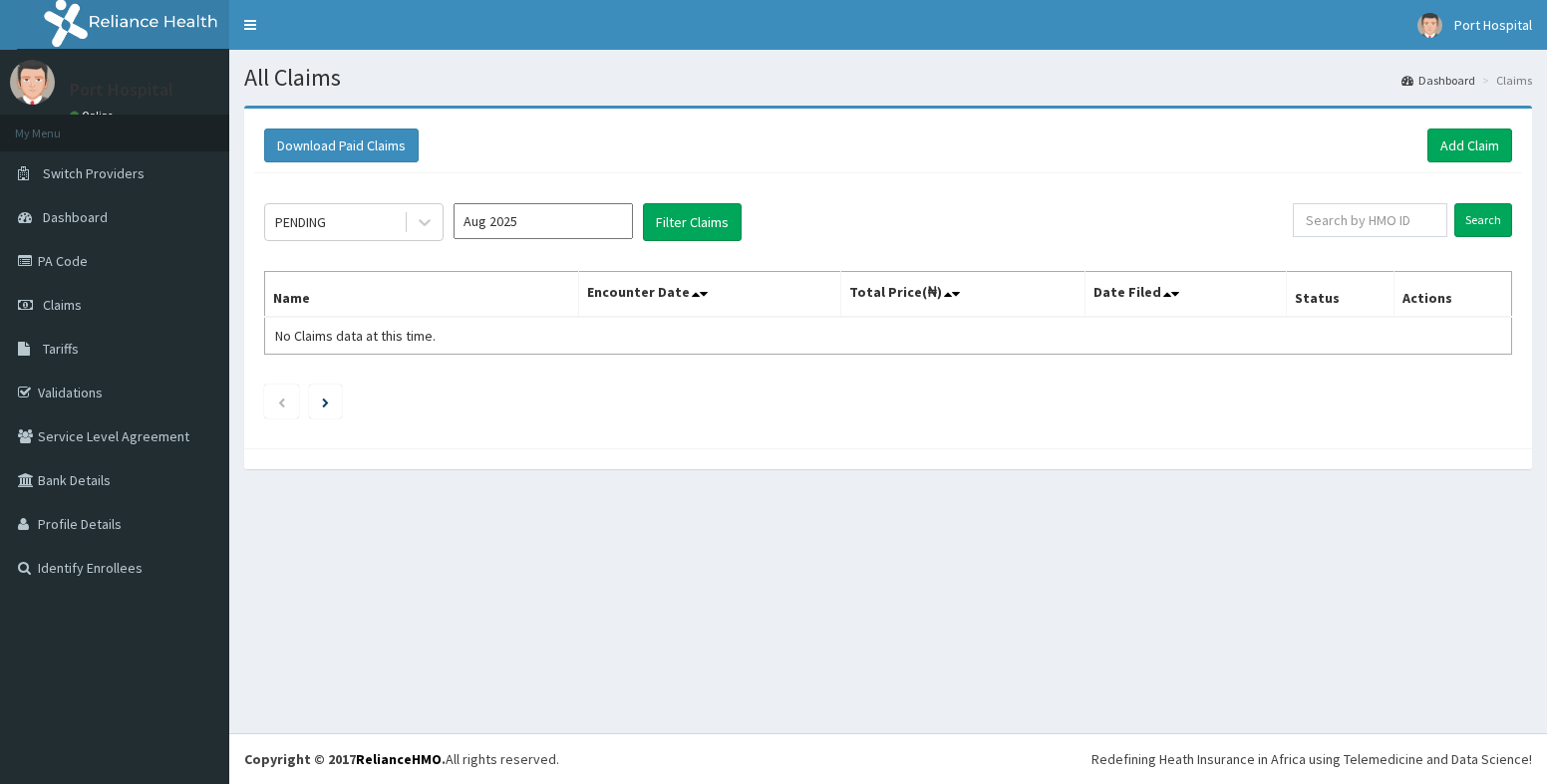 scroll, scrollTop: 0, scrollLeft: 0, axis: both 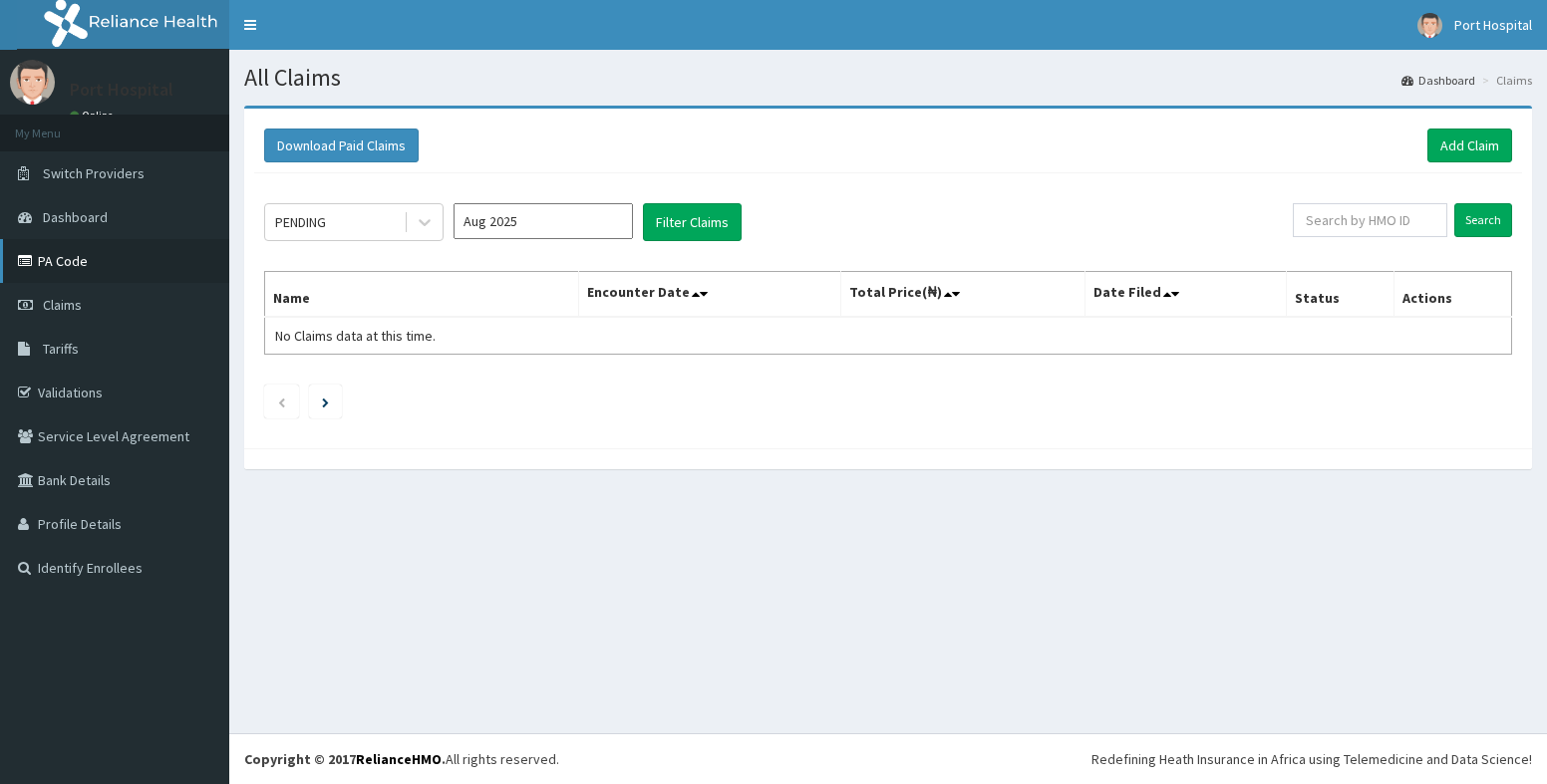 click on "PA Code" at bounding box center [115, 261] 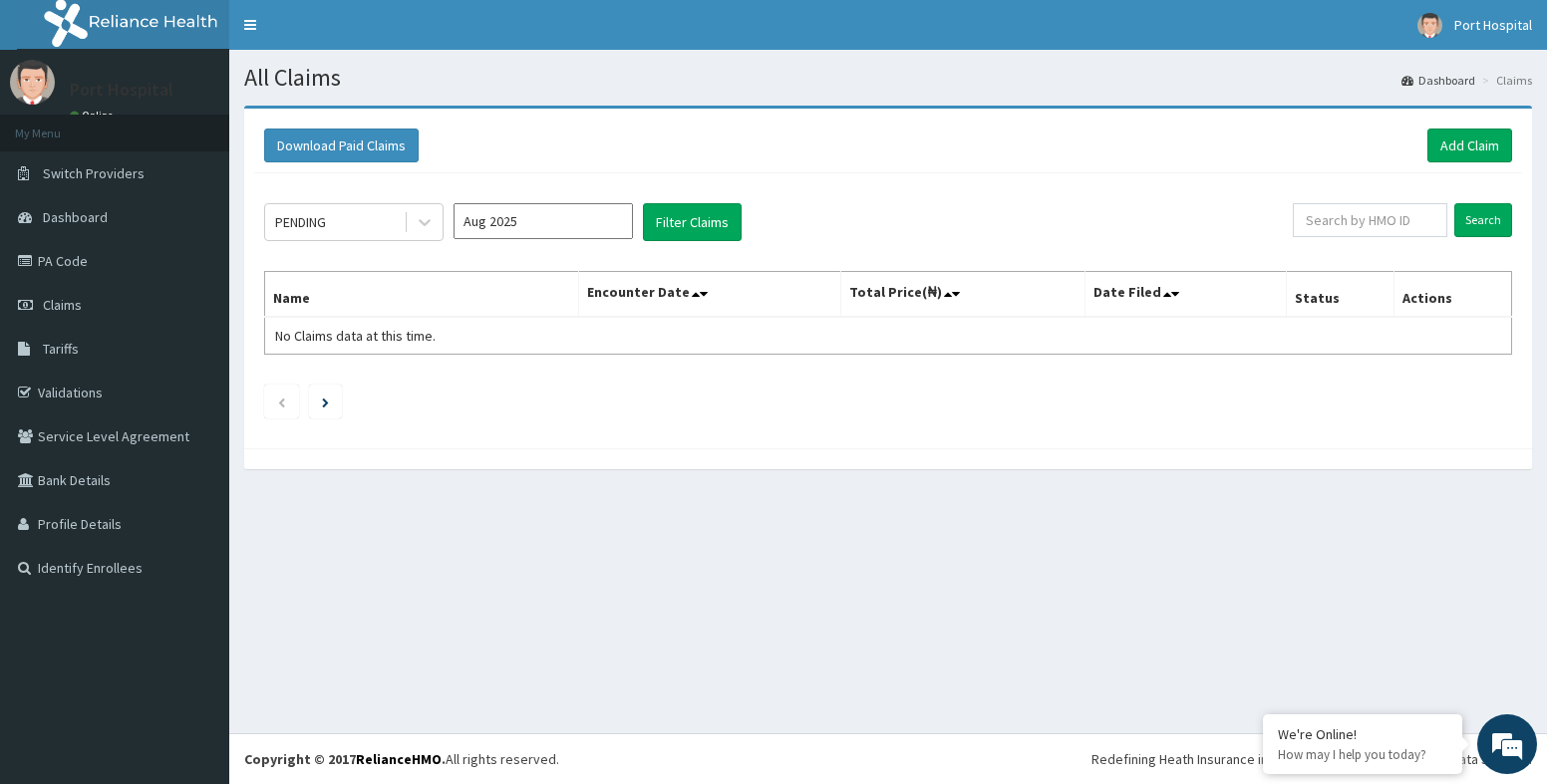scroll, scrollTop: 0, scrollLeft: 0, axis: both 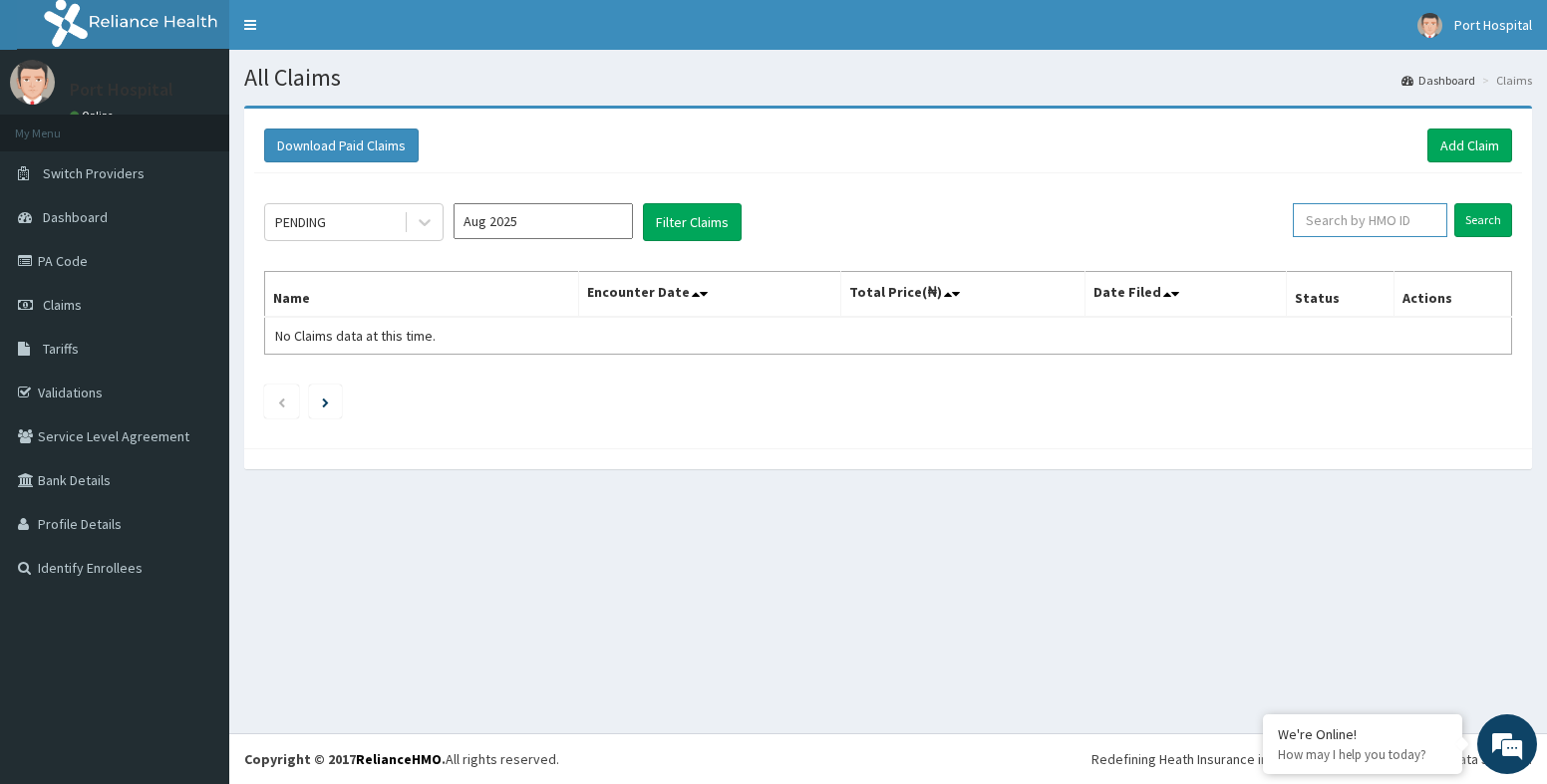 click at bounding box center [1370, 220] 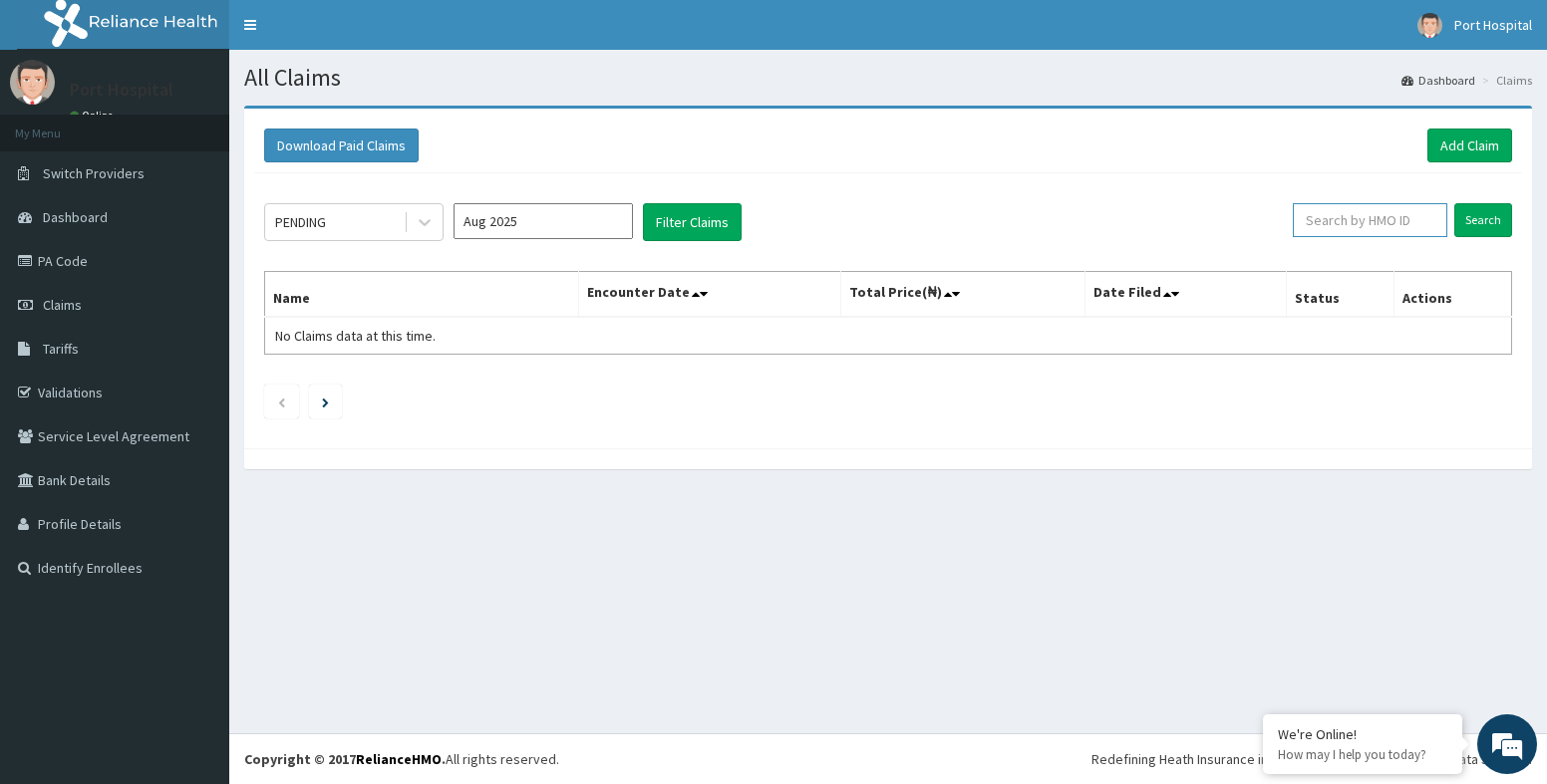 paste on "ERM/10378/A" 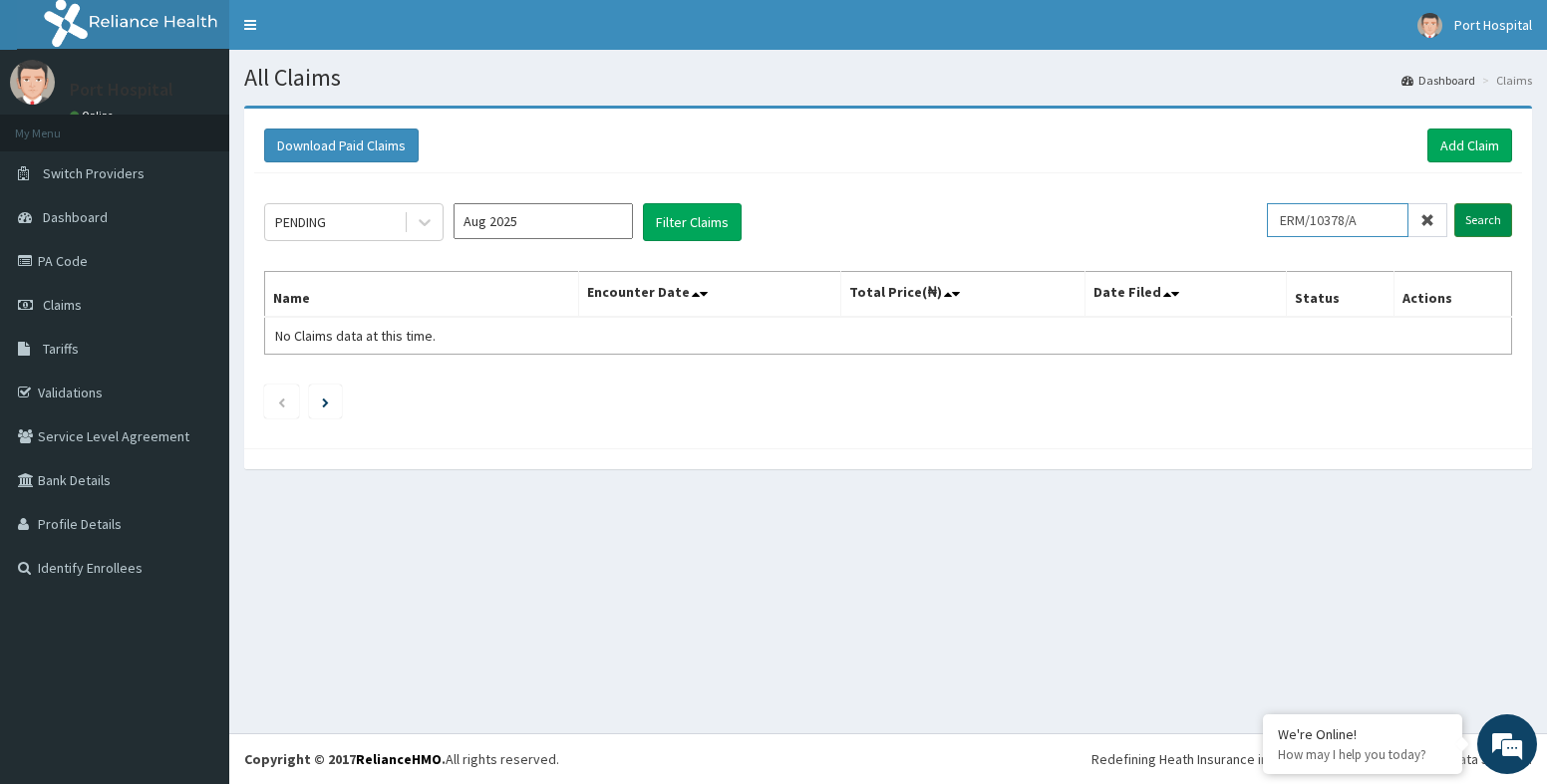 type on "ERM/10378/A" 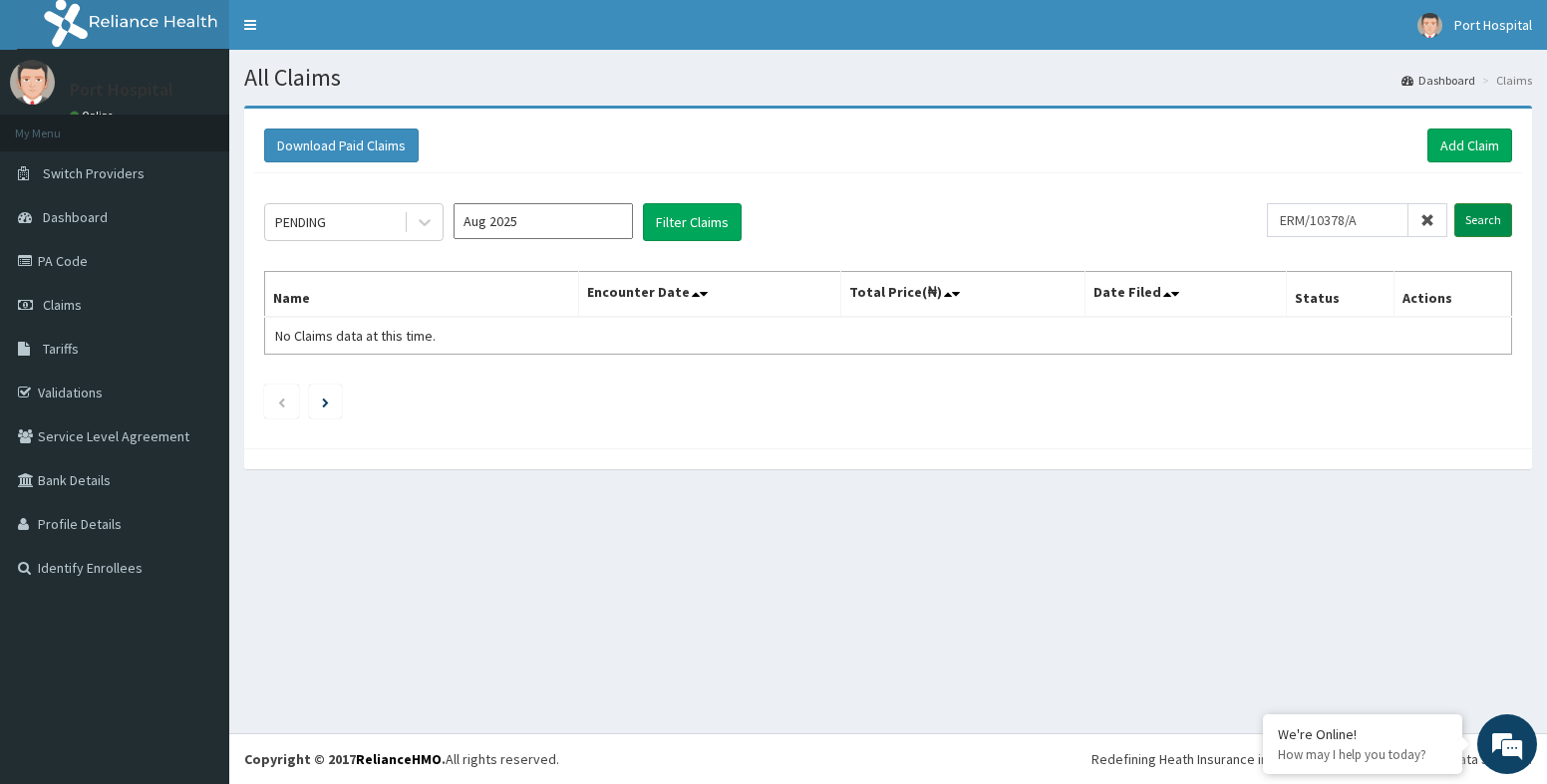 click on "Search" at bounding box center [1483, 220] 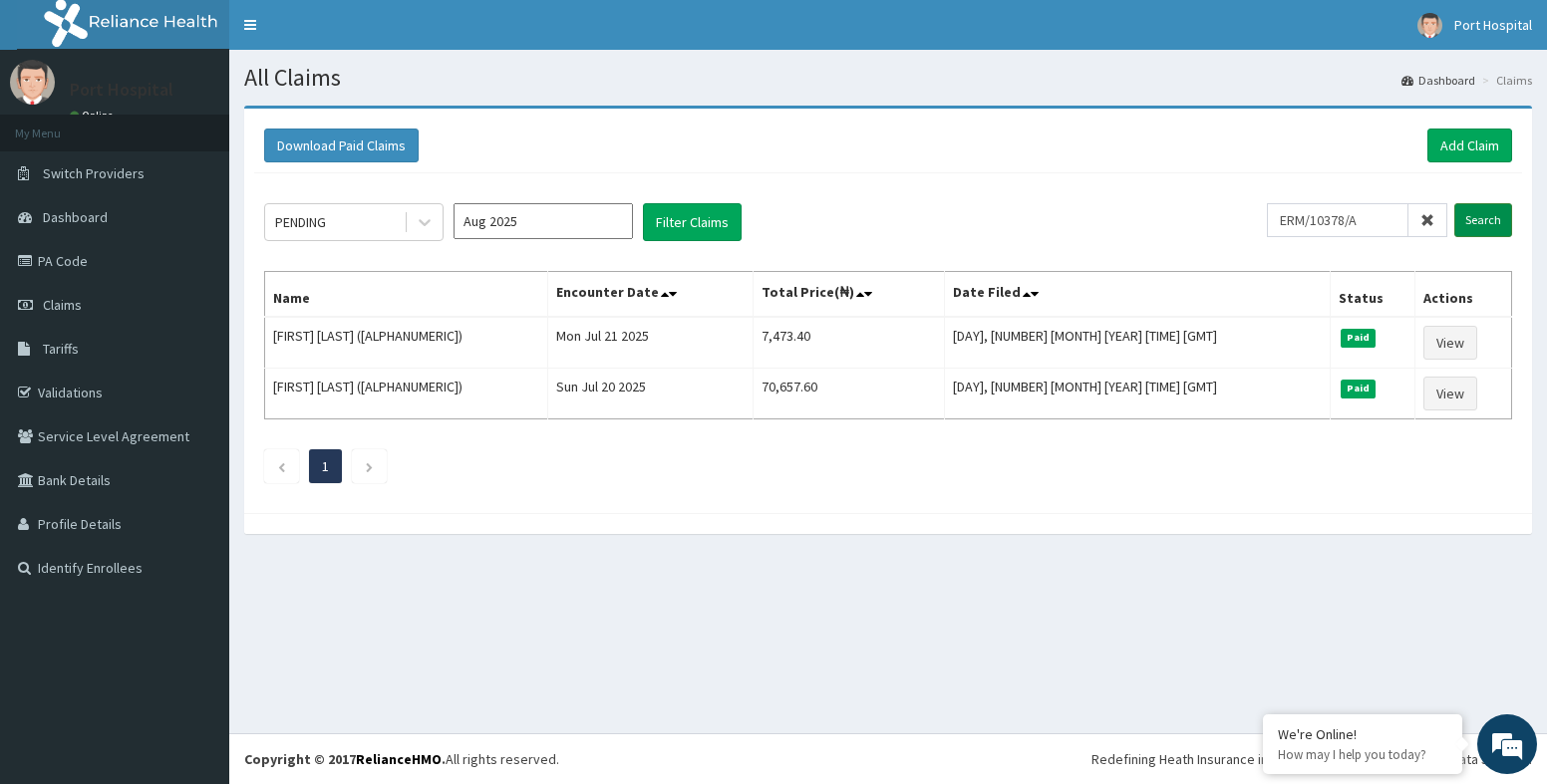 scroll, scrollTop: 0, scrollLeft: 0, axis: both 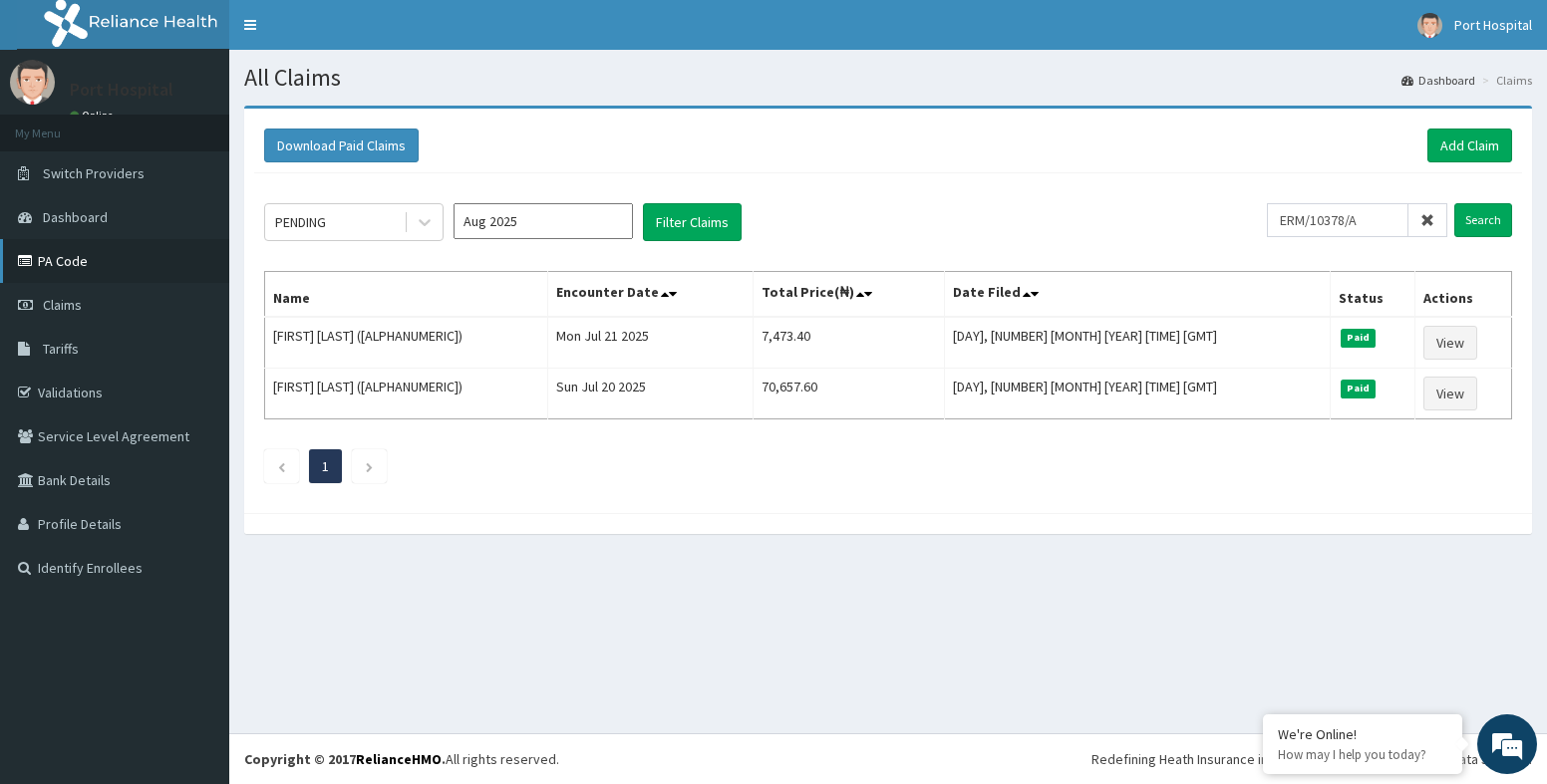 click on "PA Code" at bounding box center [115, 261] 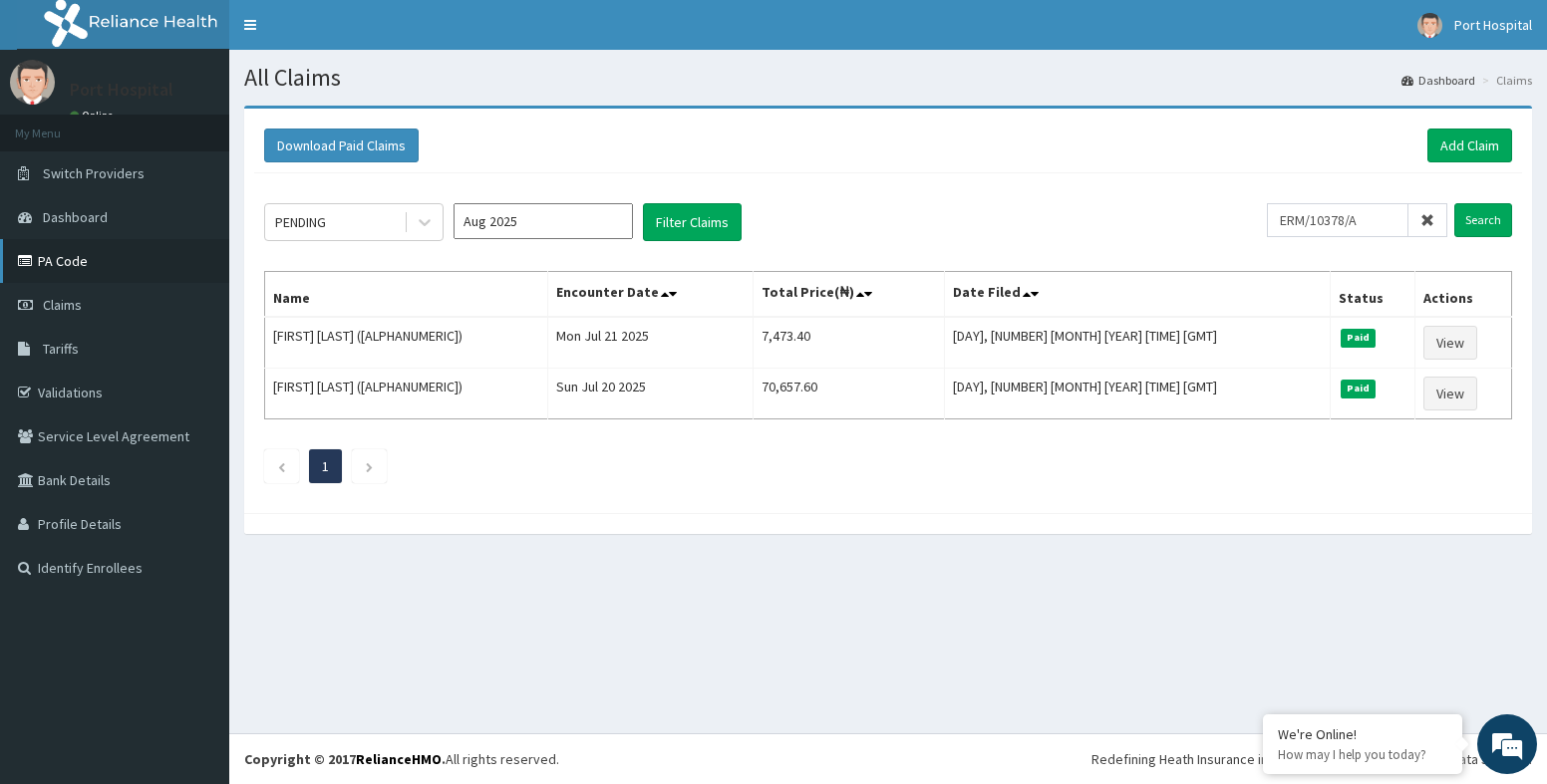 click on "PA Code" at bounding box center [115, 261] 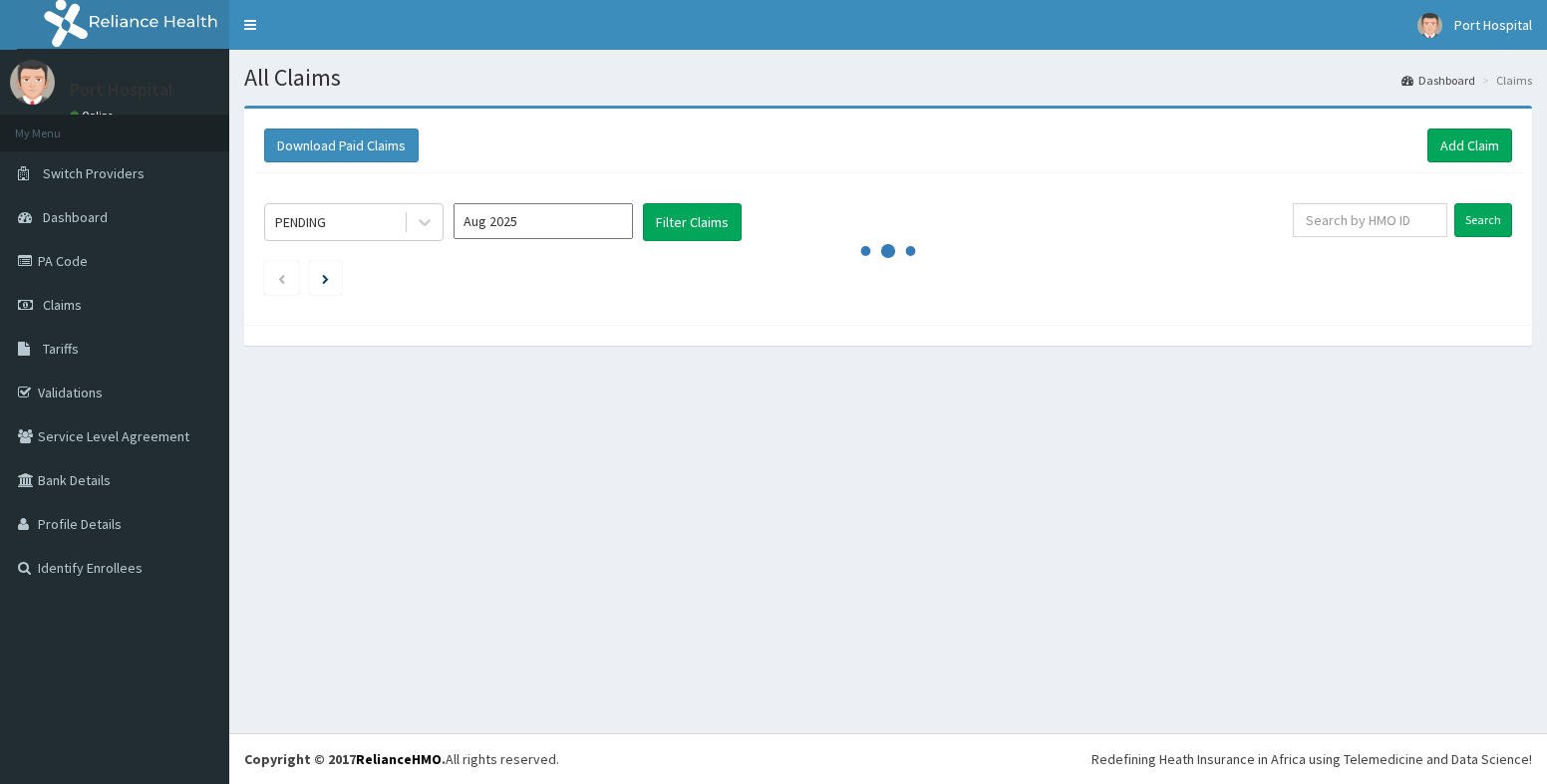 scroll, scrollTop: 0, scrollLeft: 0, axis: both 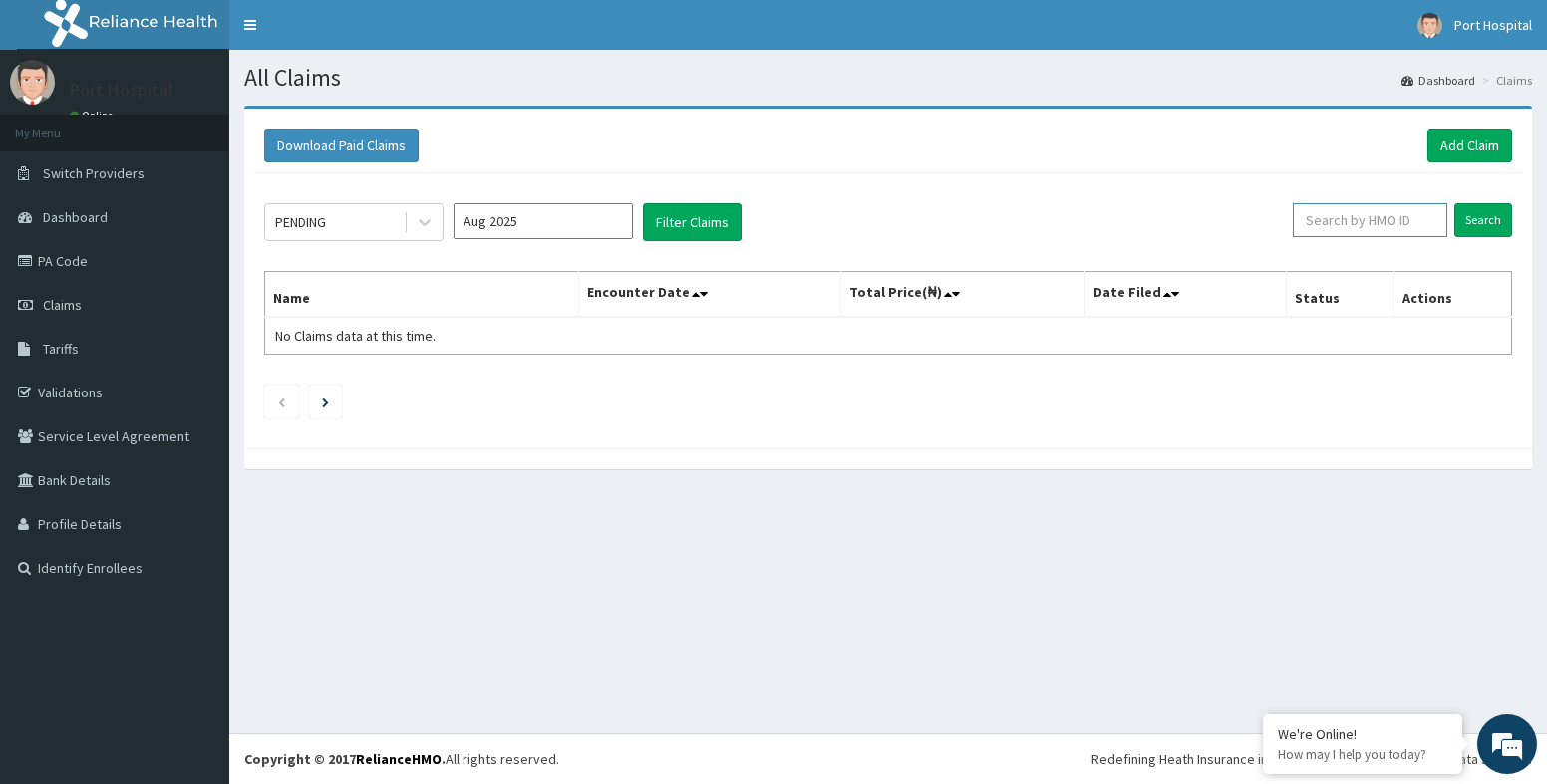 drag, startPoint x: 1360, startPoint y: 228, endPoint x: 1361, endPoint y: 218, distance: 10.049876 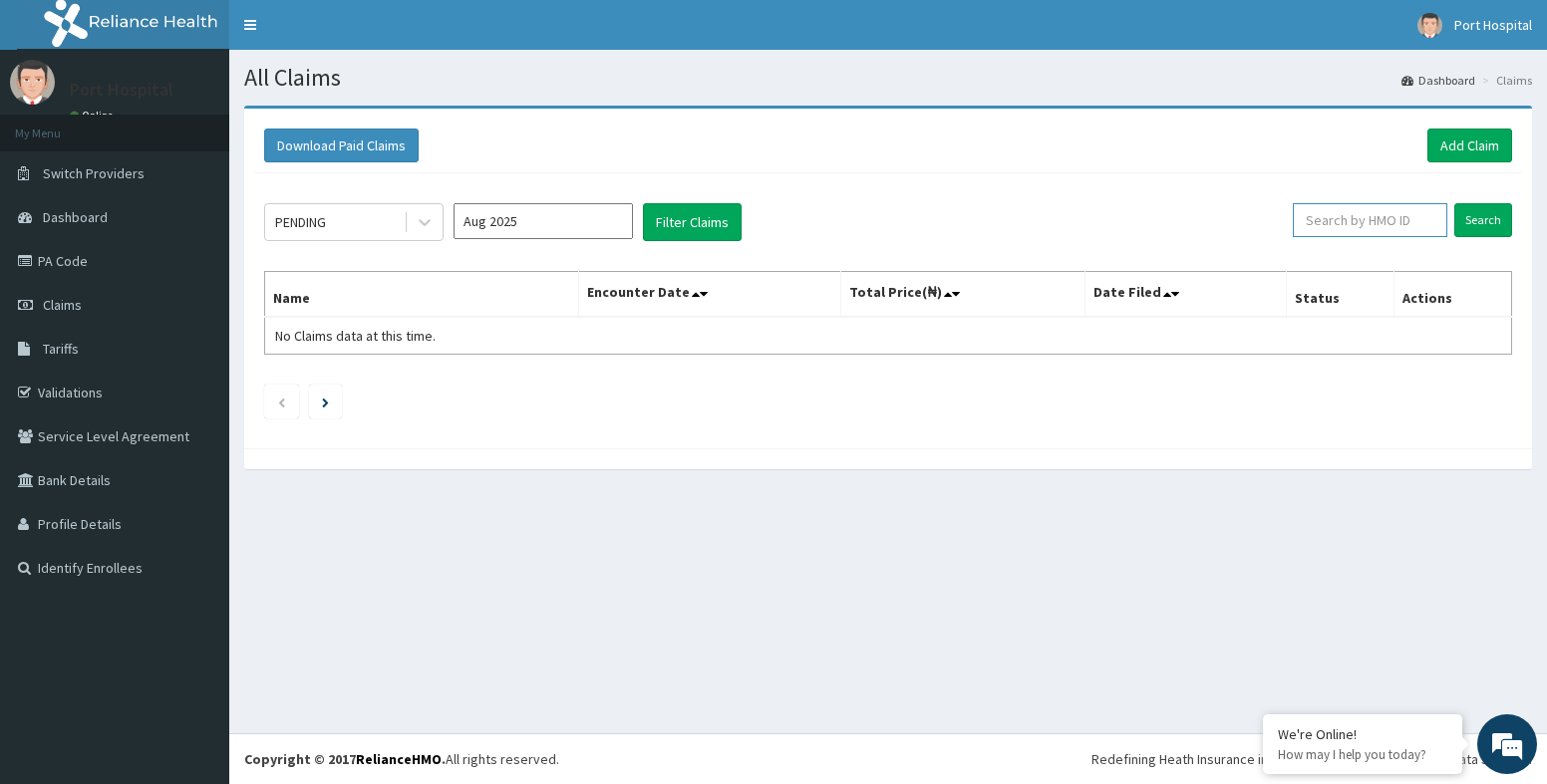 paste on "ERM/10121/D" 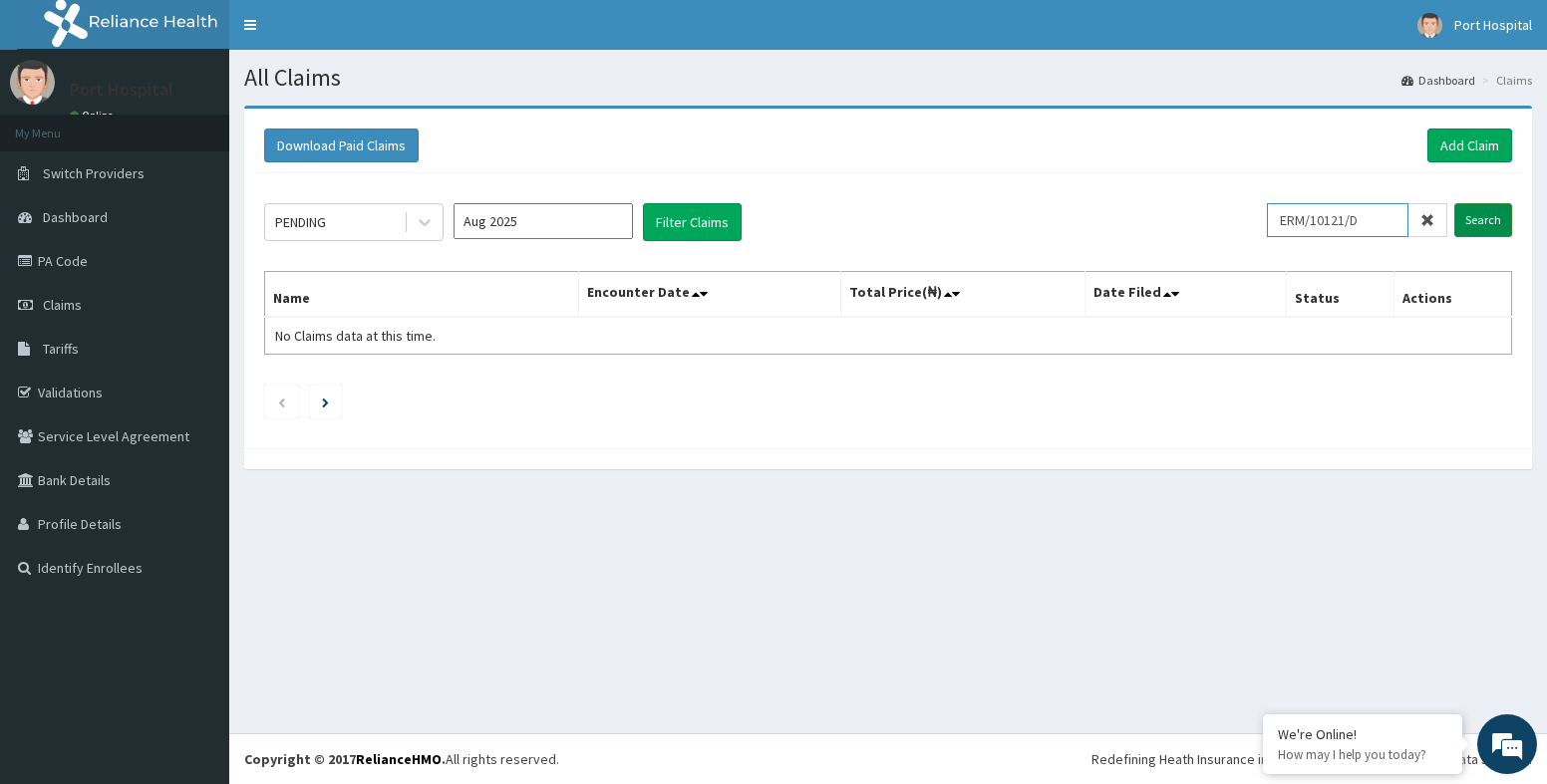 type on "ERM/10121/D" 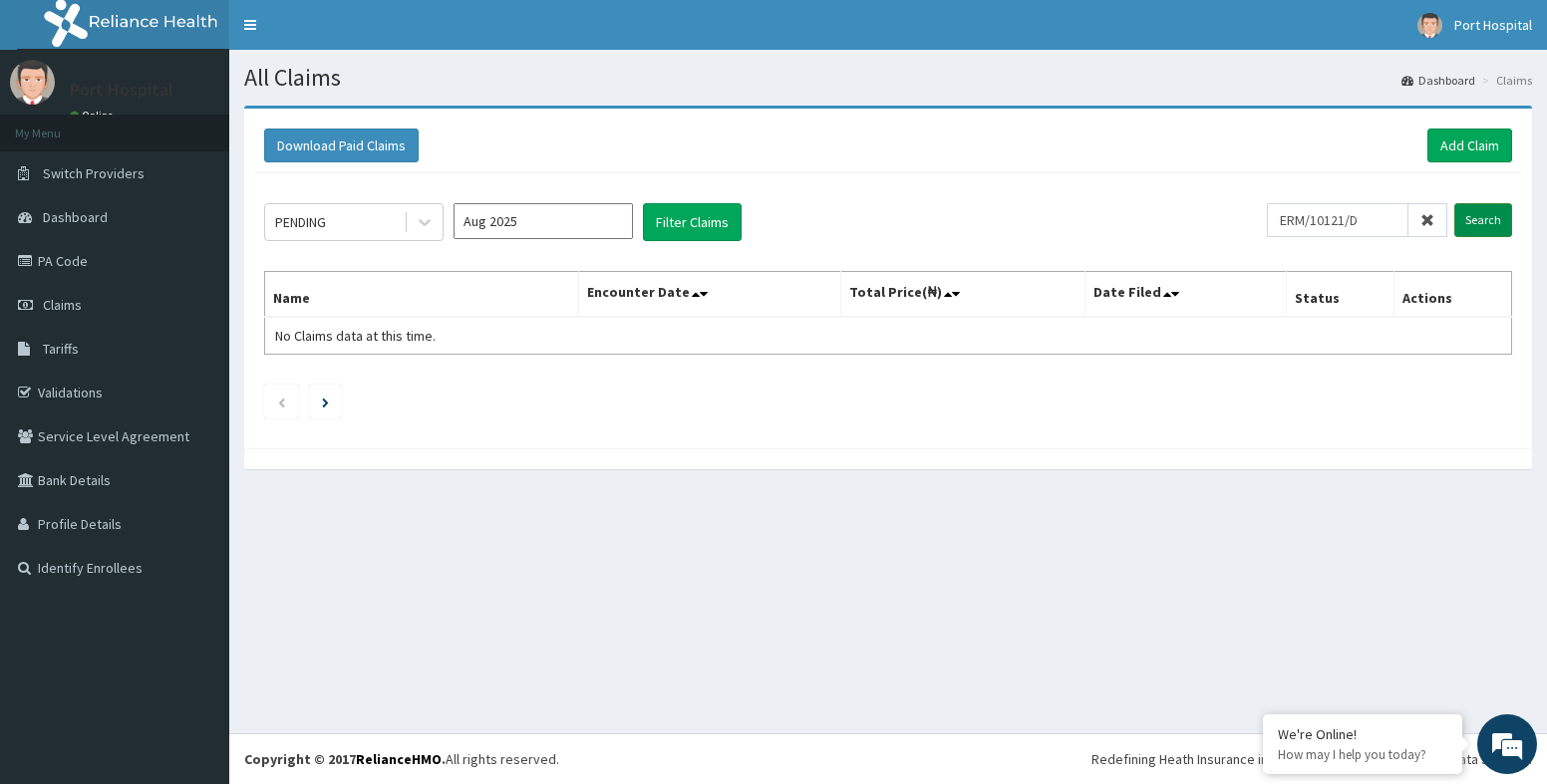 click on "Search" at bounding box center [1483, 220] 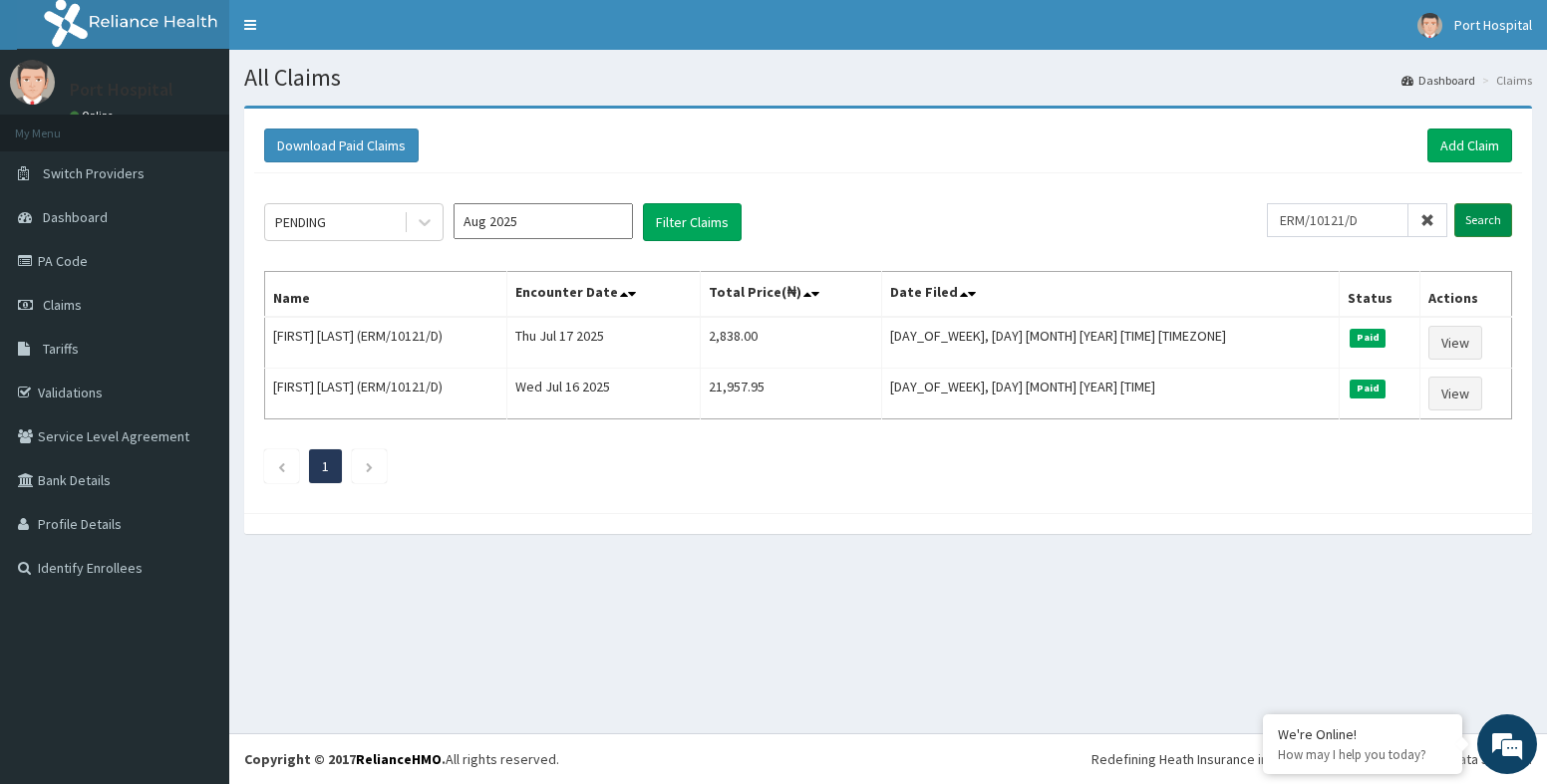 scroll, scrollTop: 0, scrollLeft: 0, axis: both 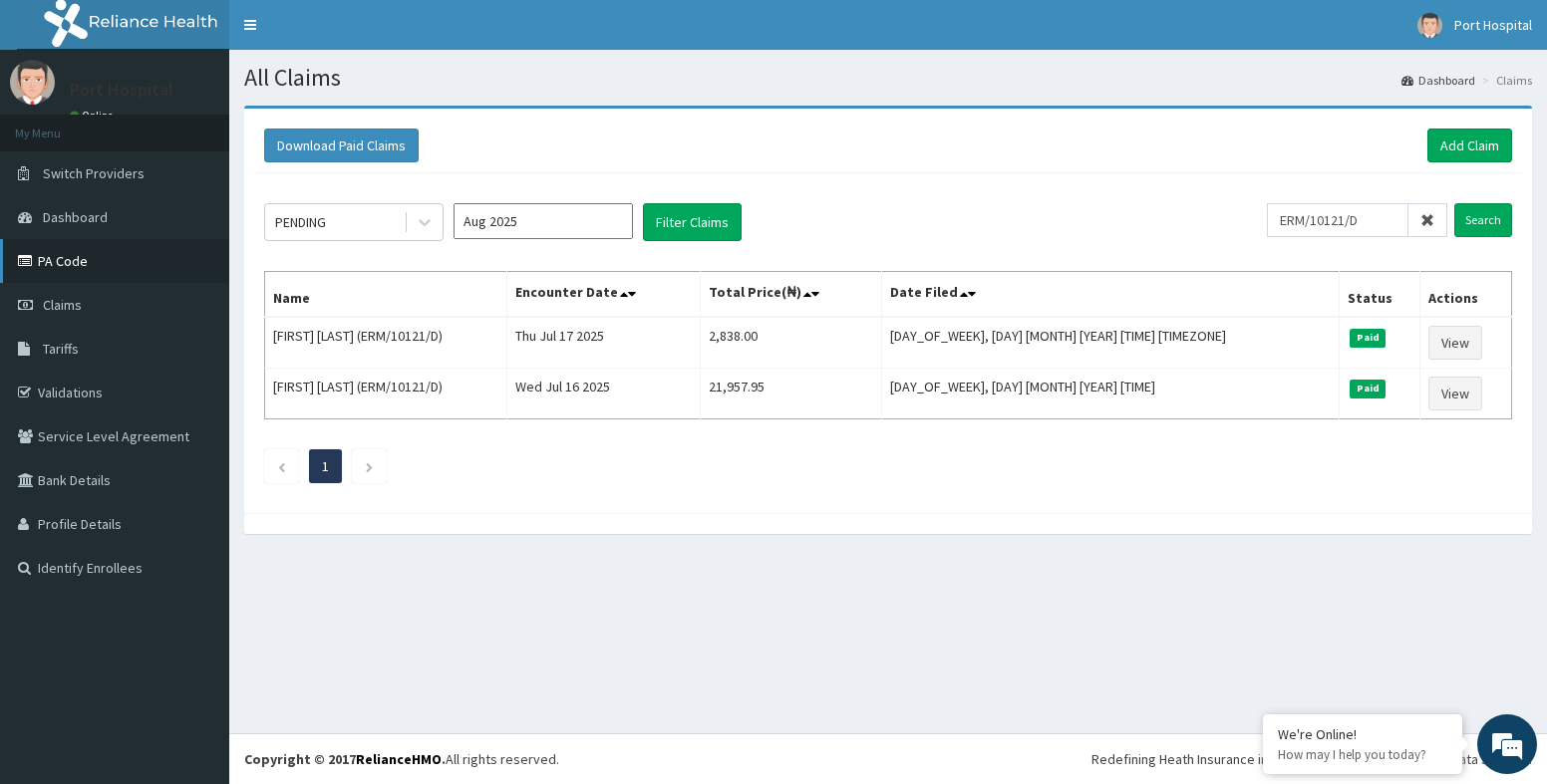 click on "PA Code" at bounding box center (115, 261) 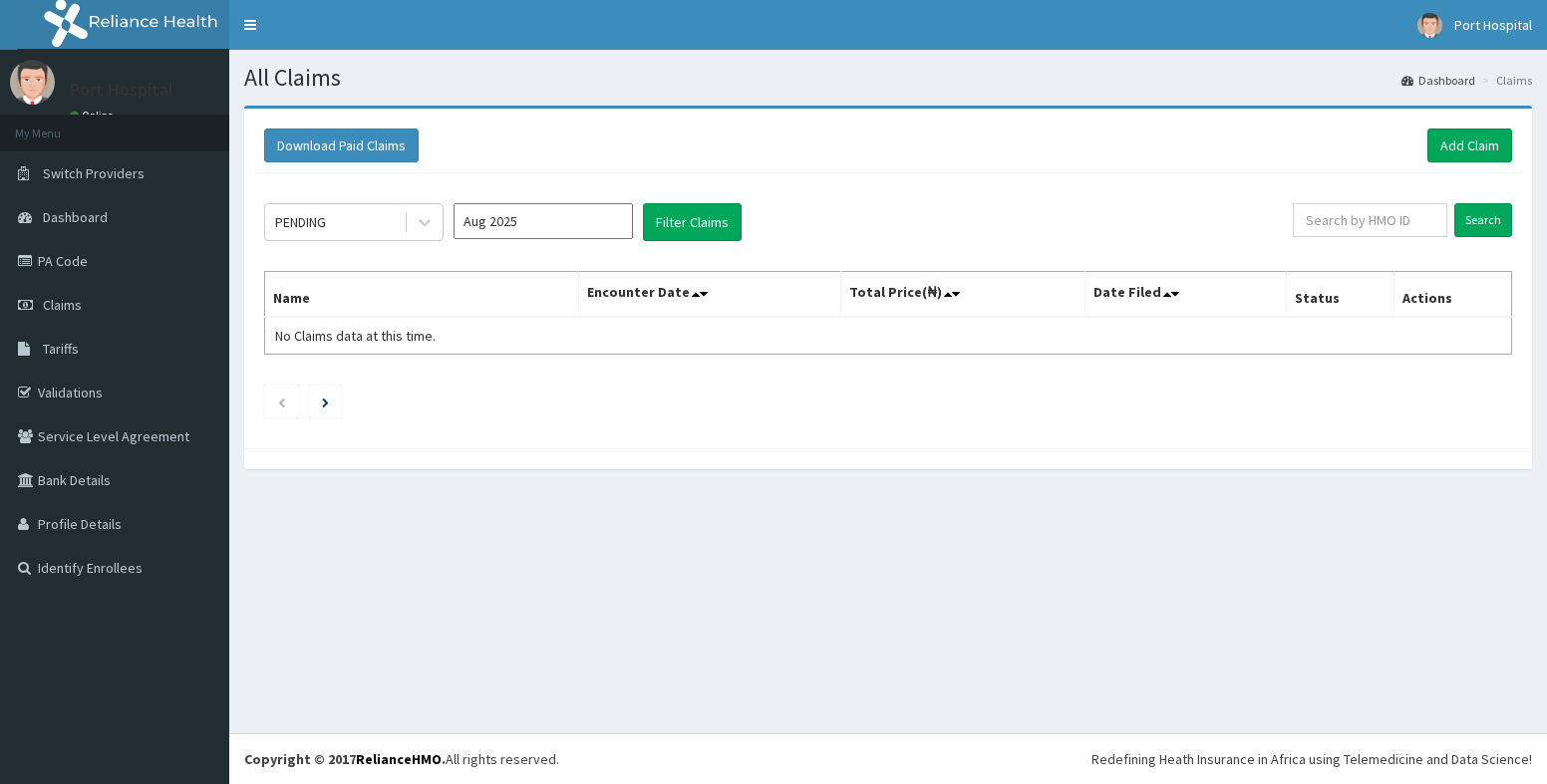 scroll, scrollTop: 0, scrollLeft: 0, axis: both 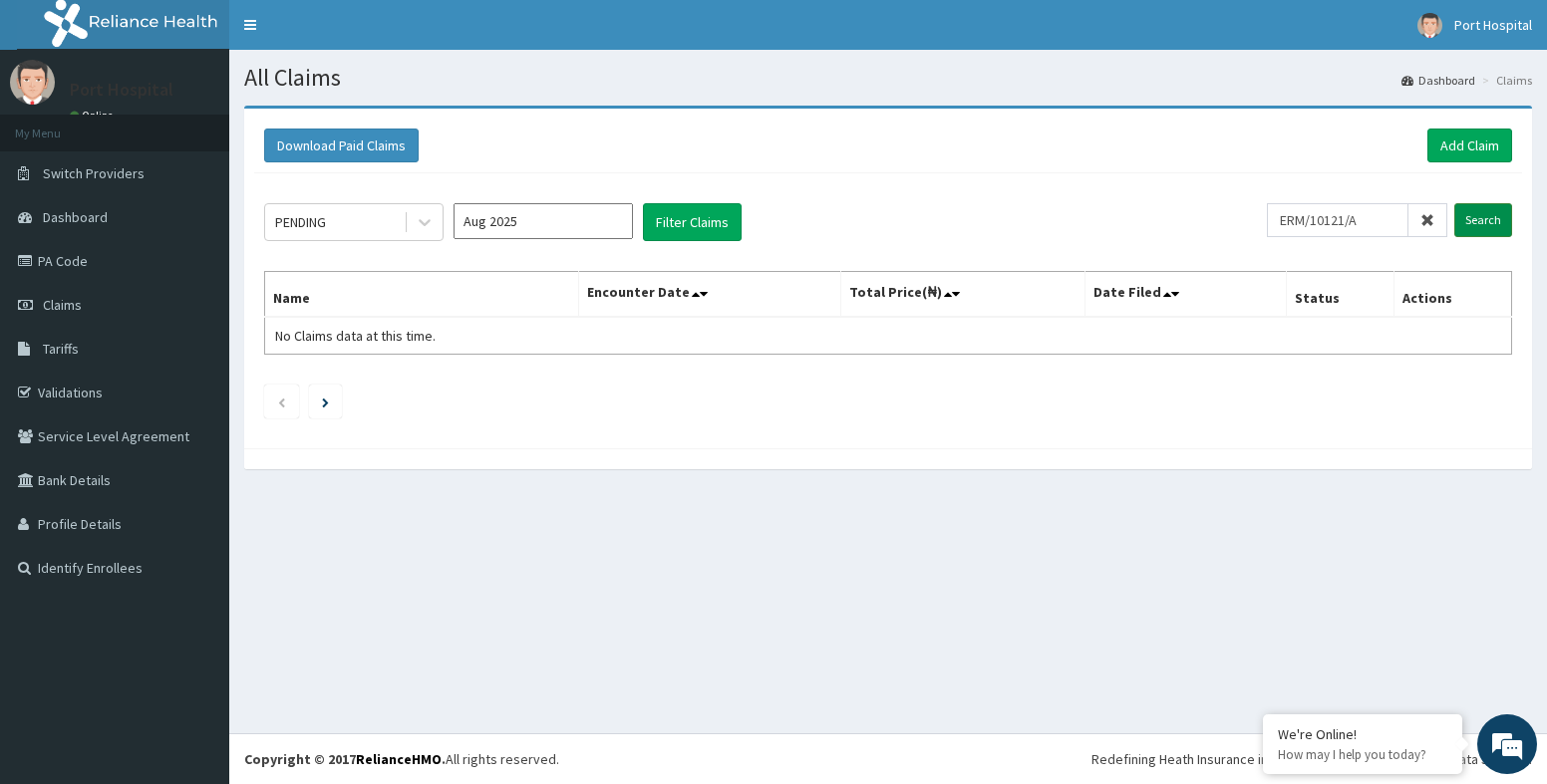 type on "ERM/10121/A" 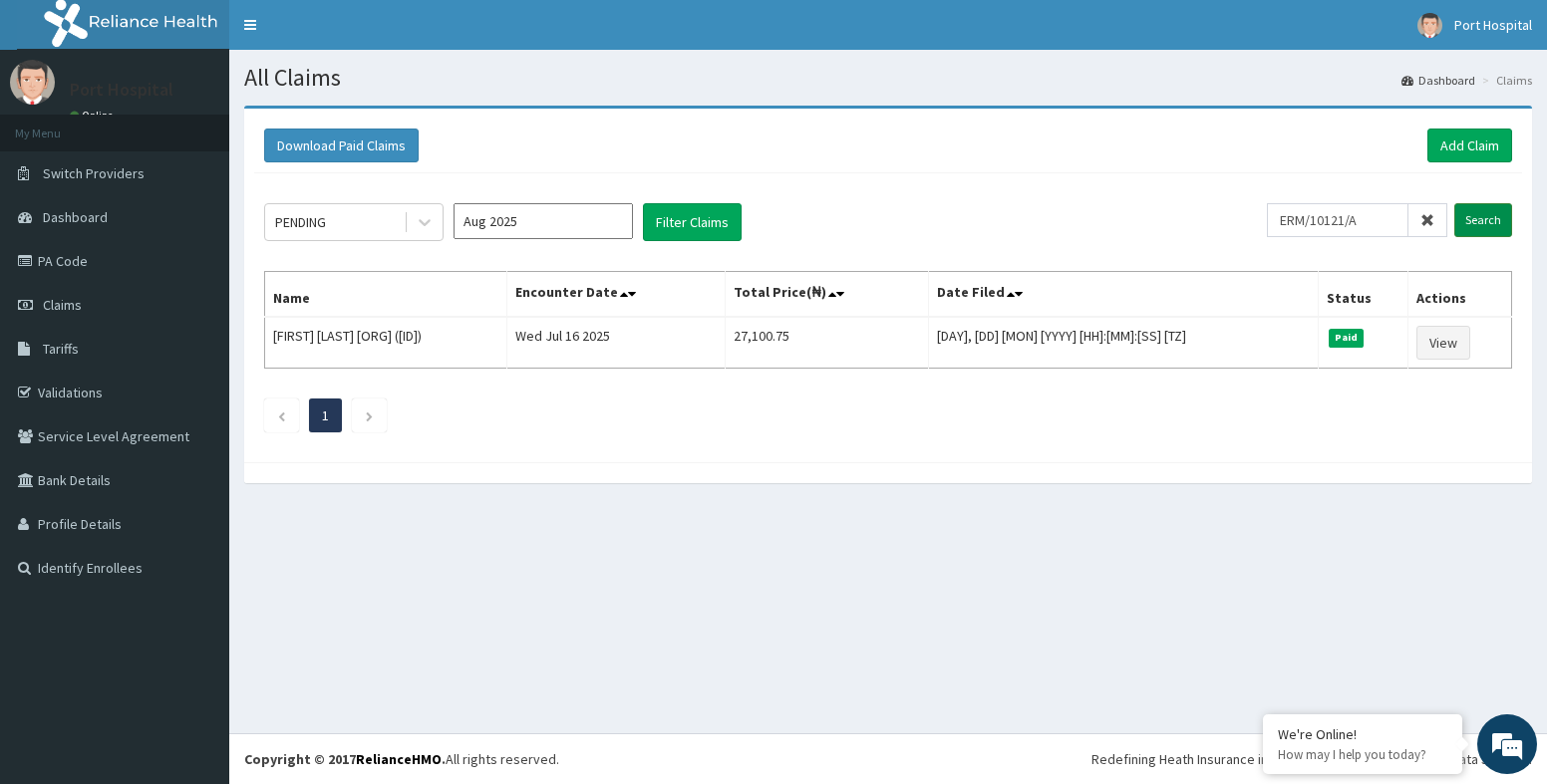 scroll, scrollTop: 0, scrollLeft: 0, axis: both 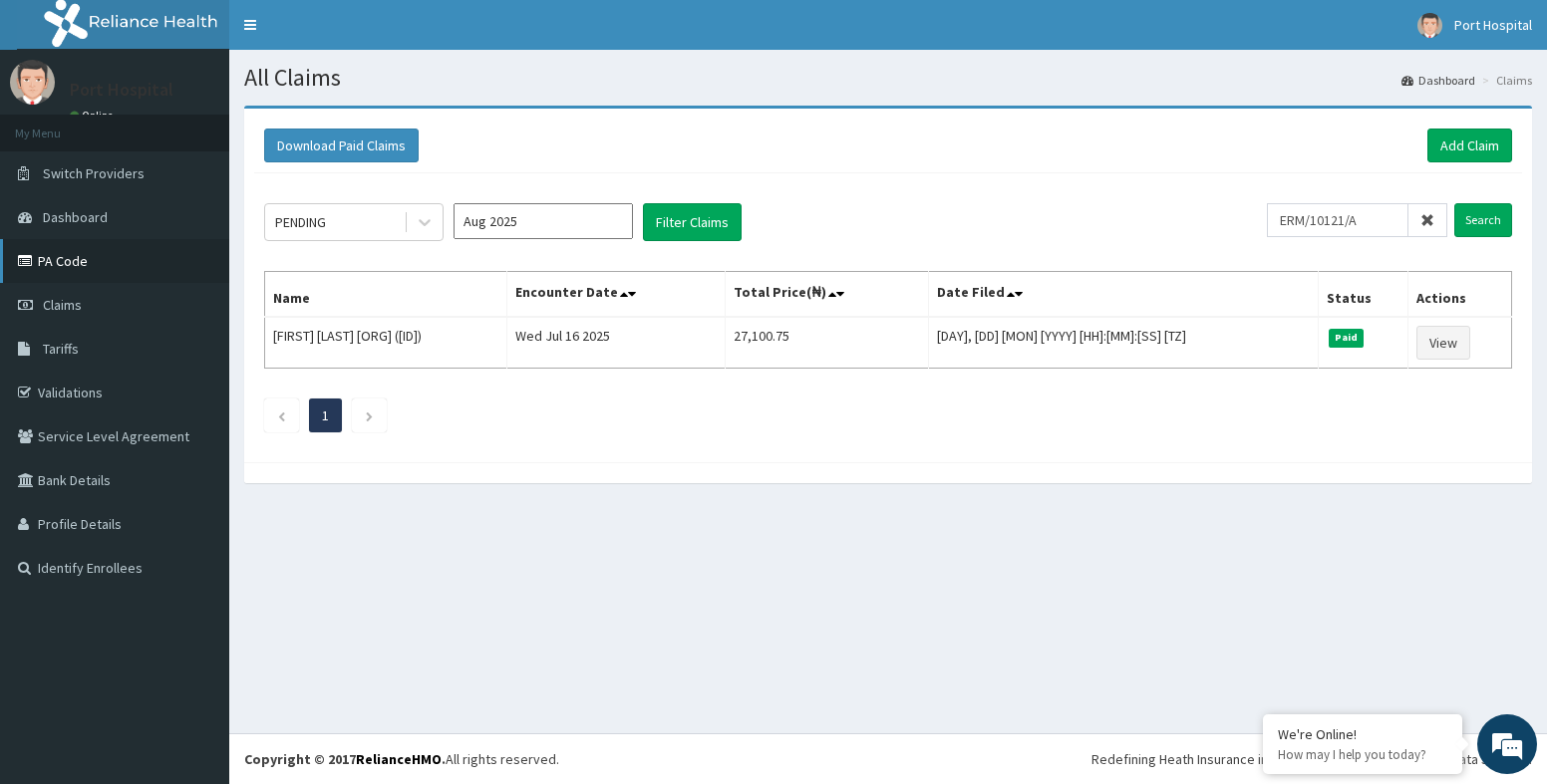 click on "PA Code" at bounding box center (115, 261) 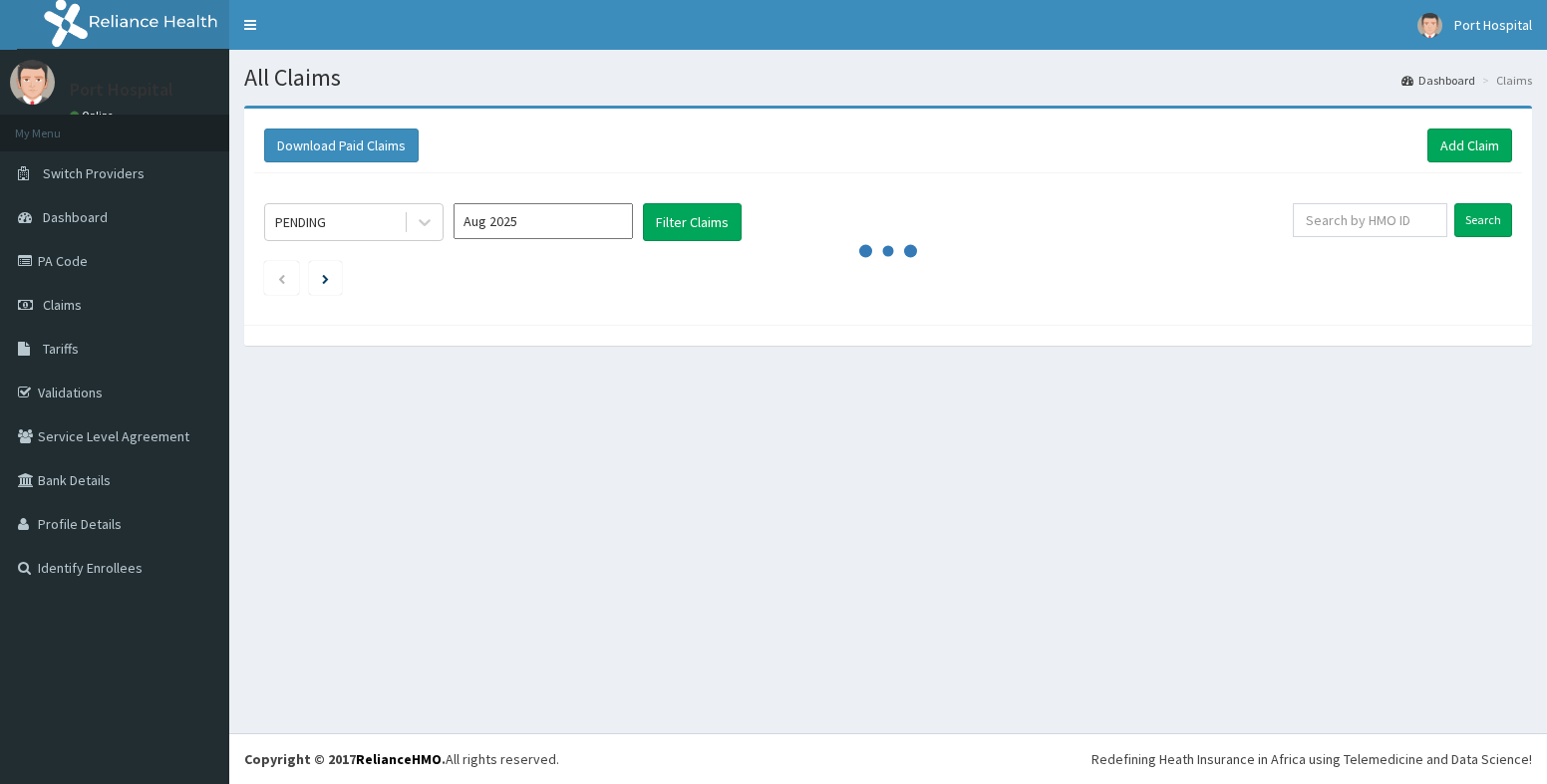 scroll, scrollTop: 0, scrollLeft: 0, axis: both 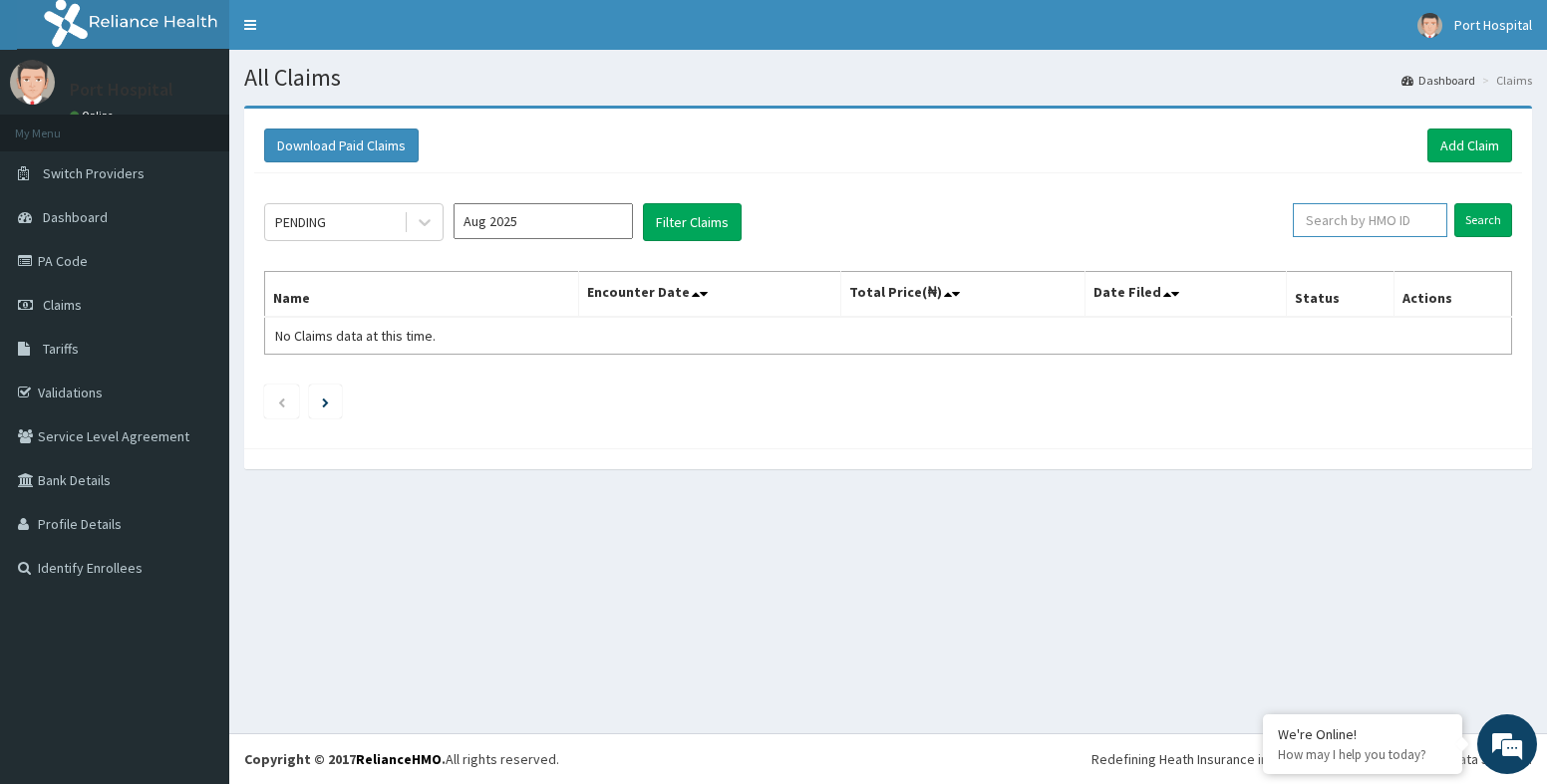 click at bounding box center (1370, 220) 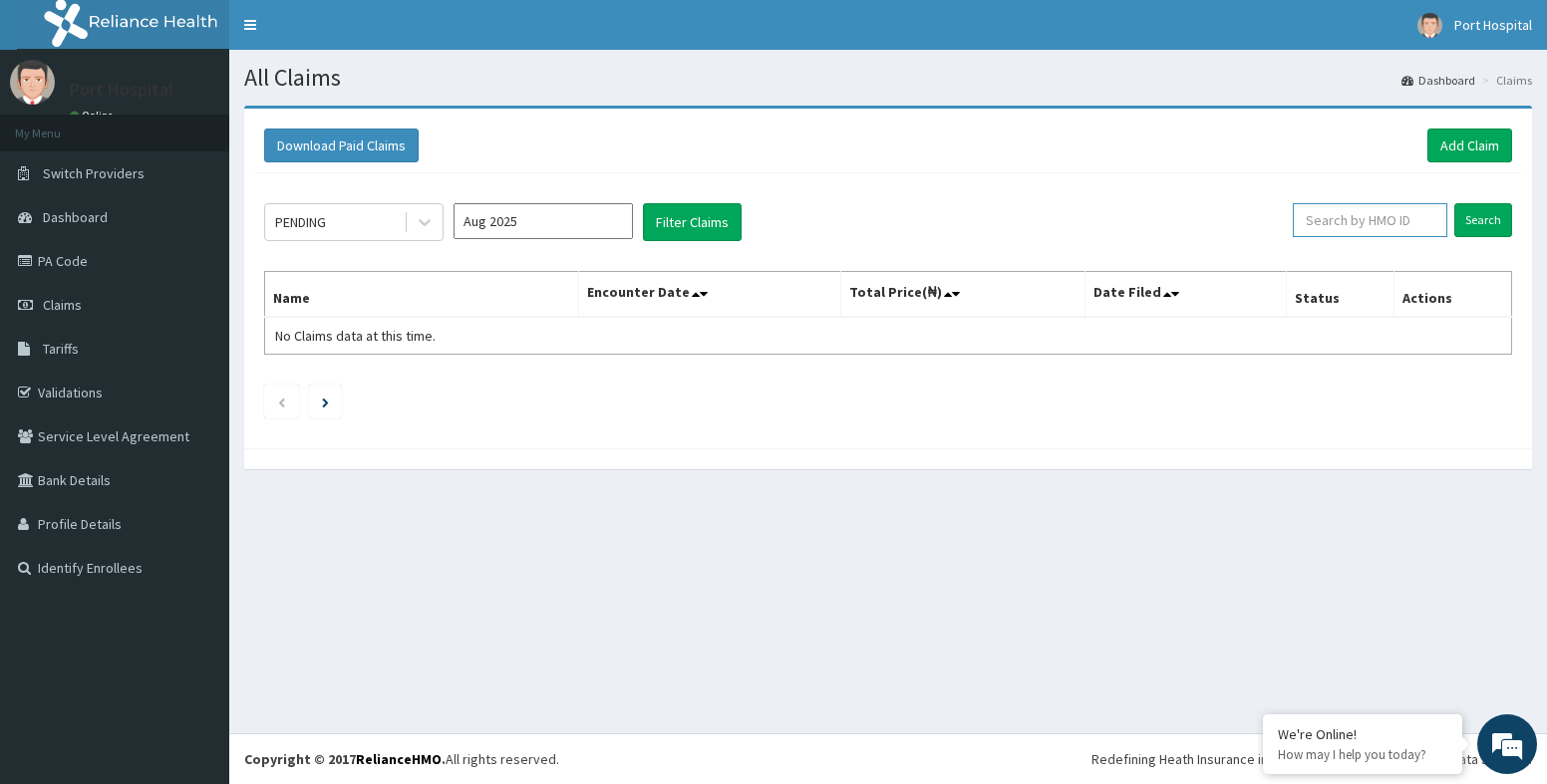 paste on "PYH/10046/c" 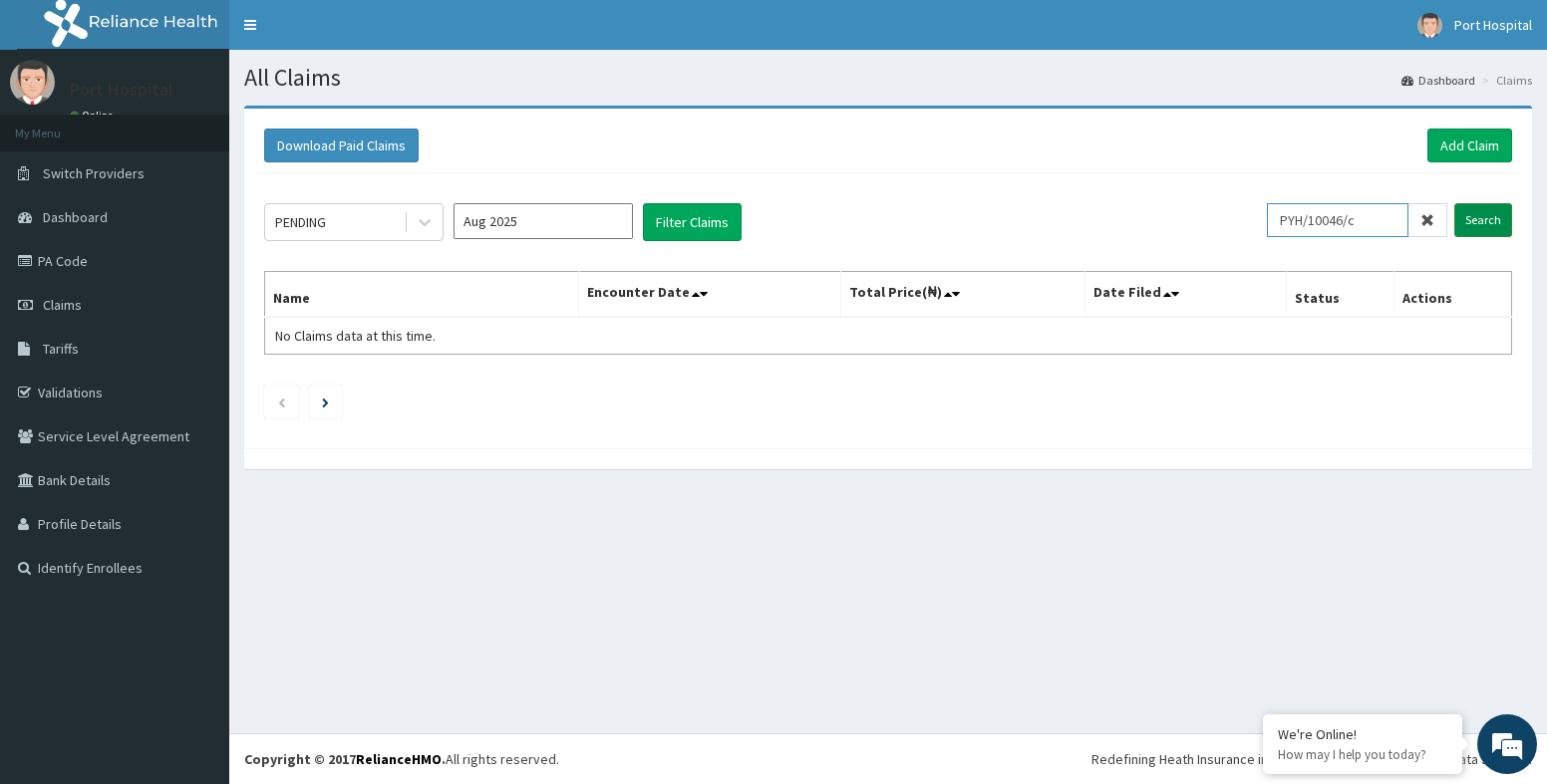 type on "PYH/10046/c" 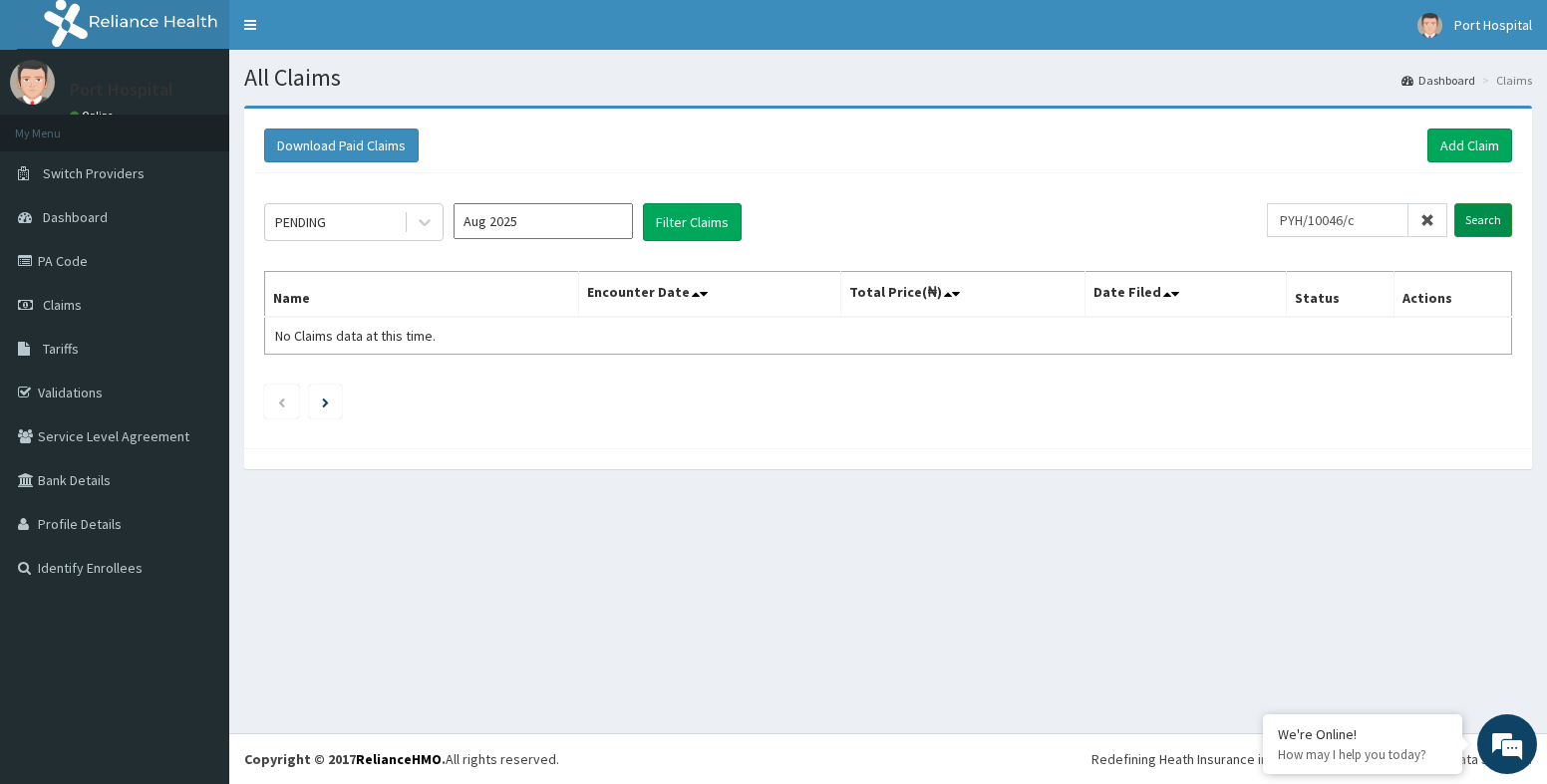 click on "Search" at bounding box center [1483, 220] 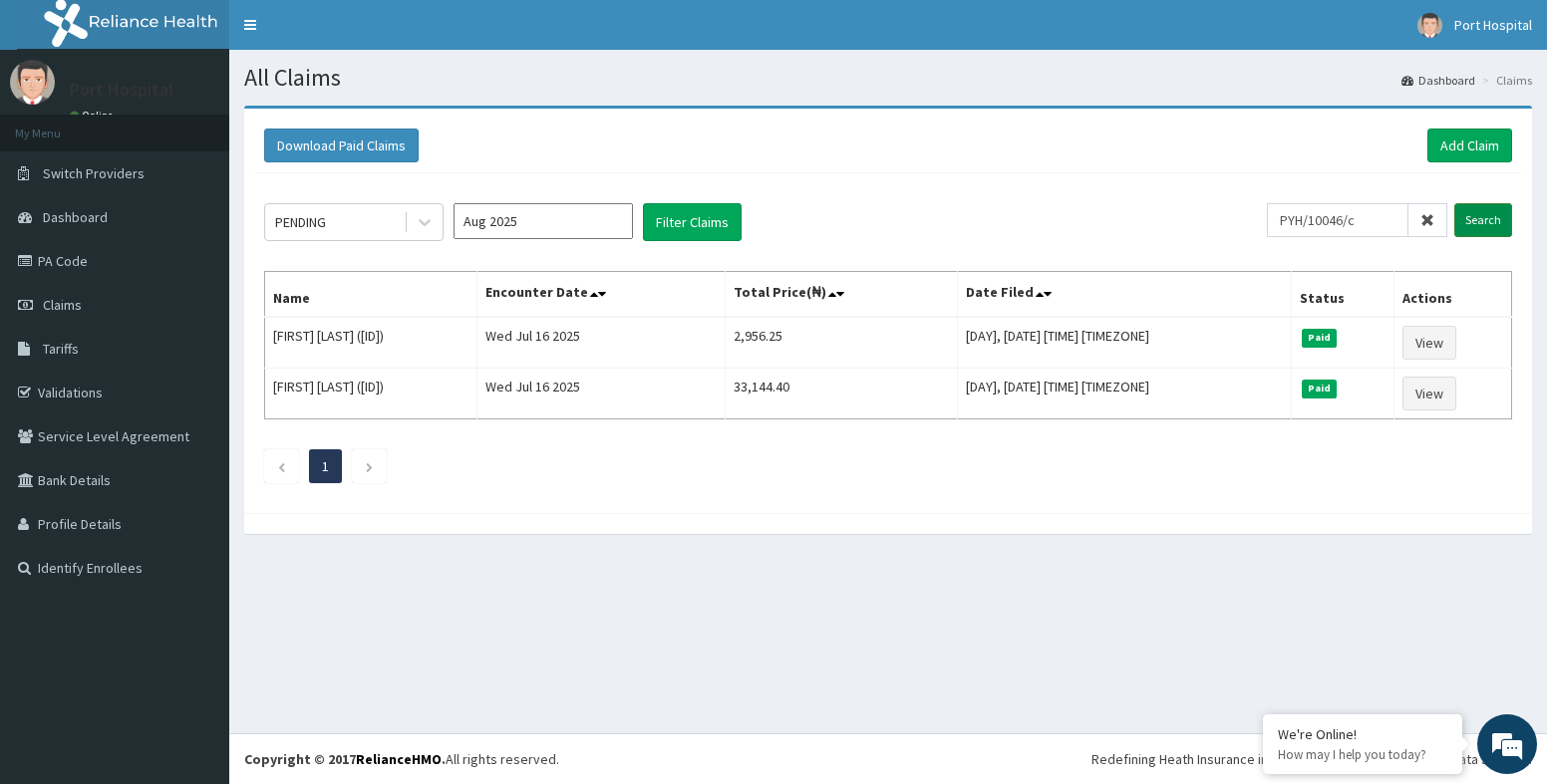 scroll, scrollTop: 0, scrollLeft: 0, axis: both 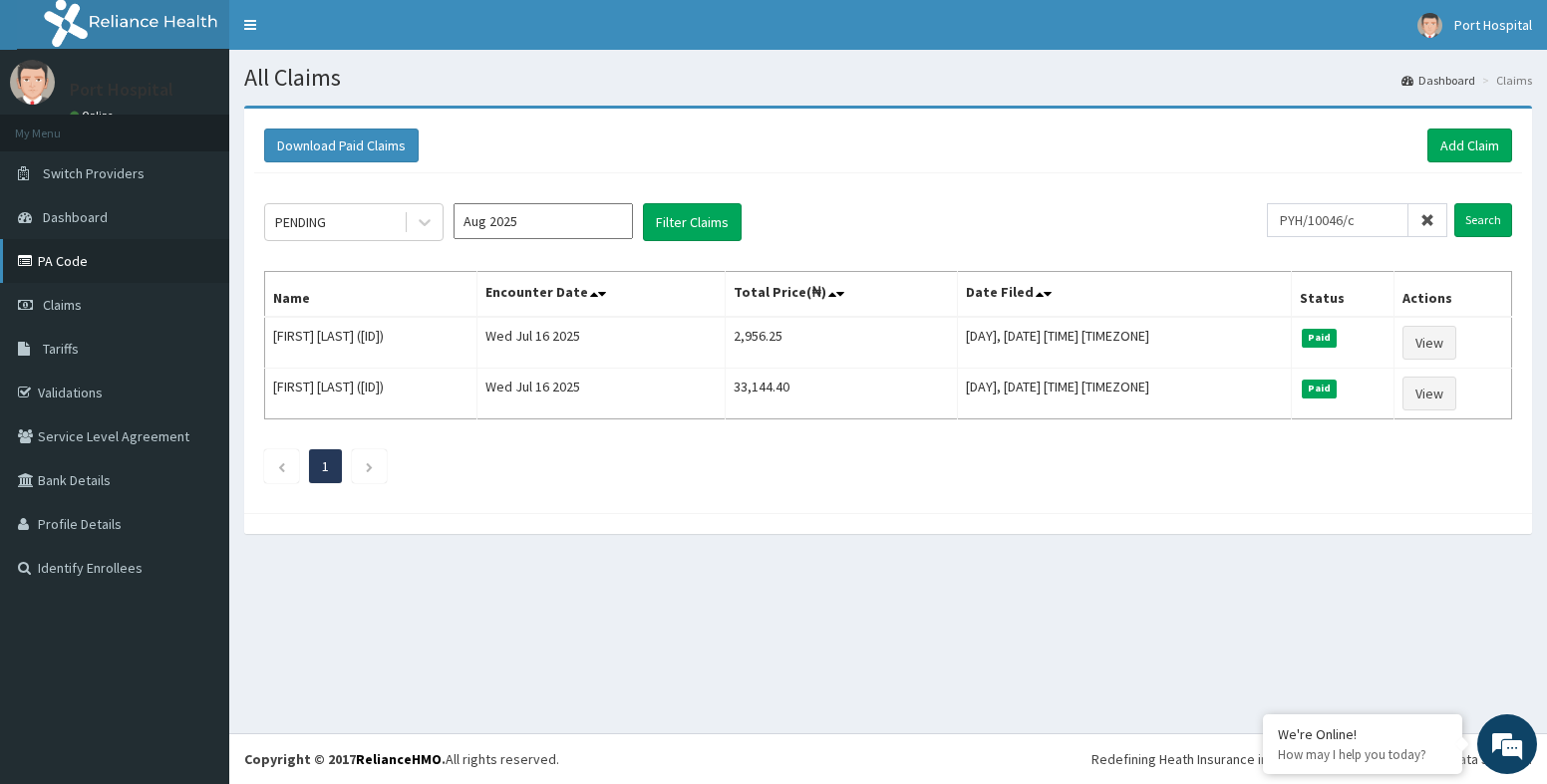 click on "PA Code" at bounding box center (115, 261) 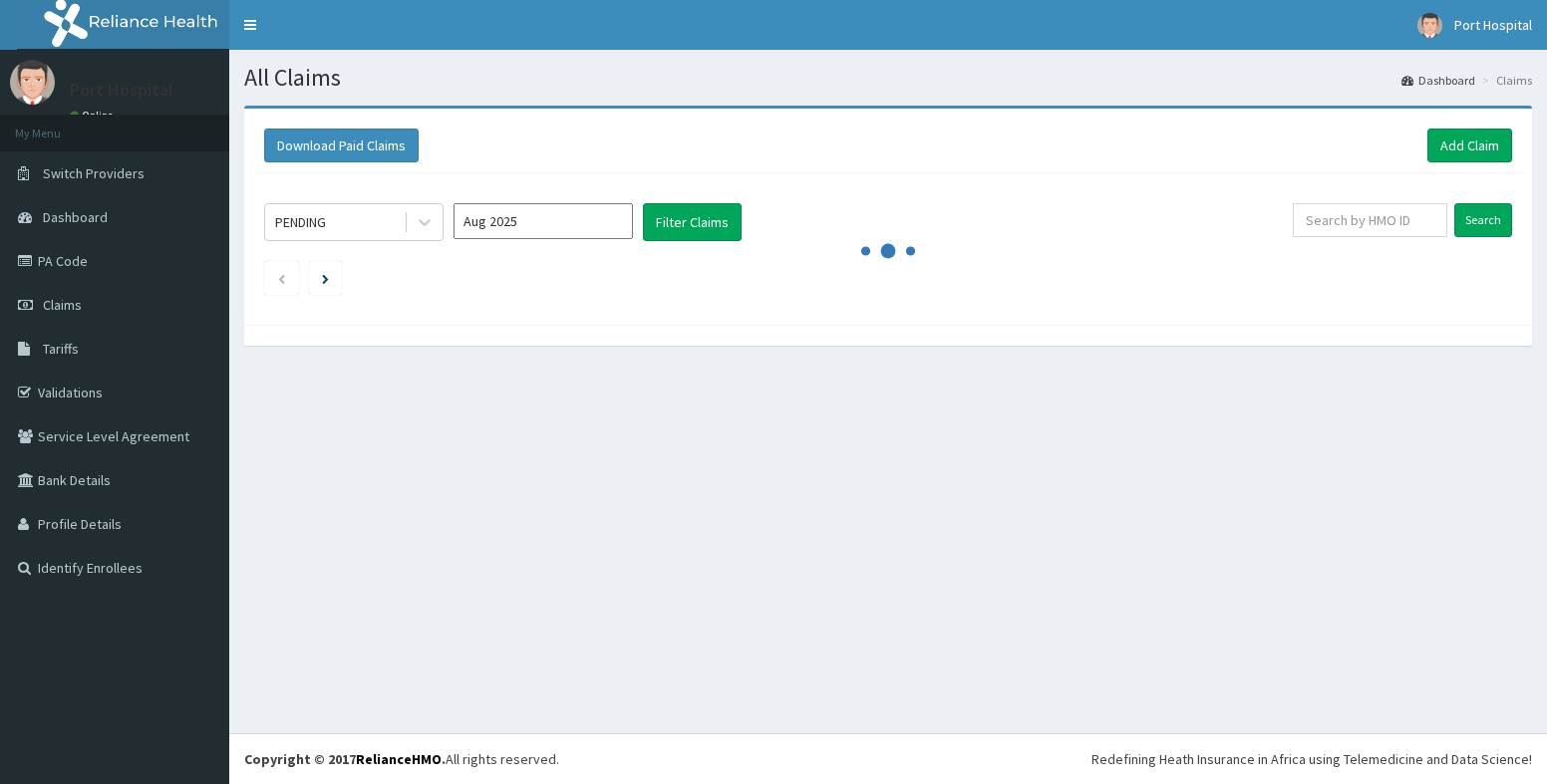scroll, scrollTop: 0, scrollLeft: 0, axis: both 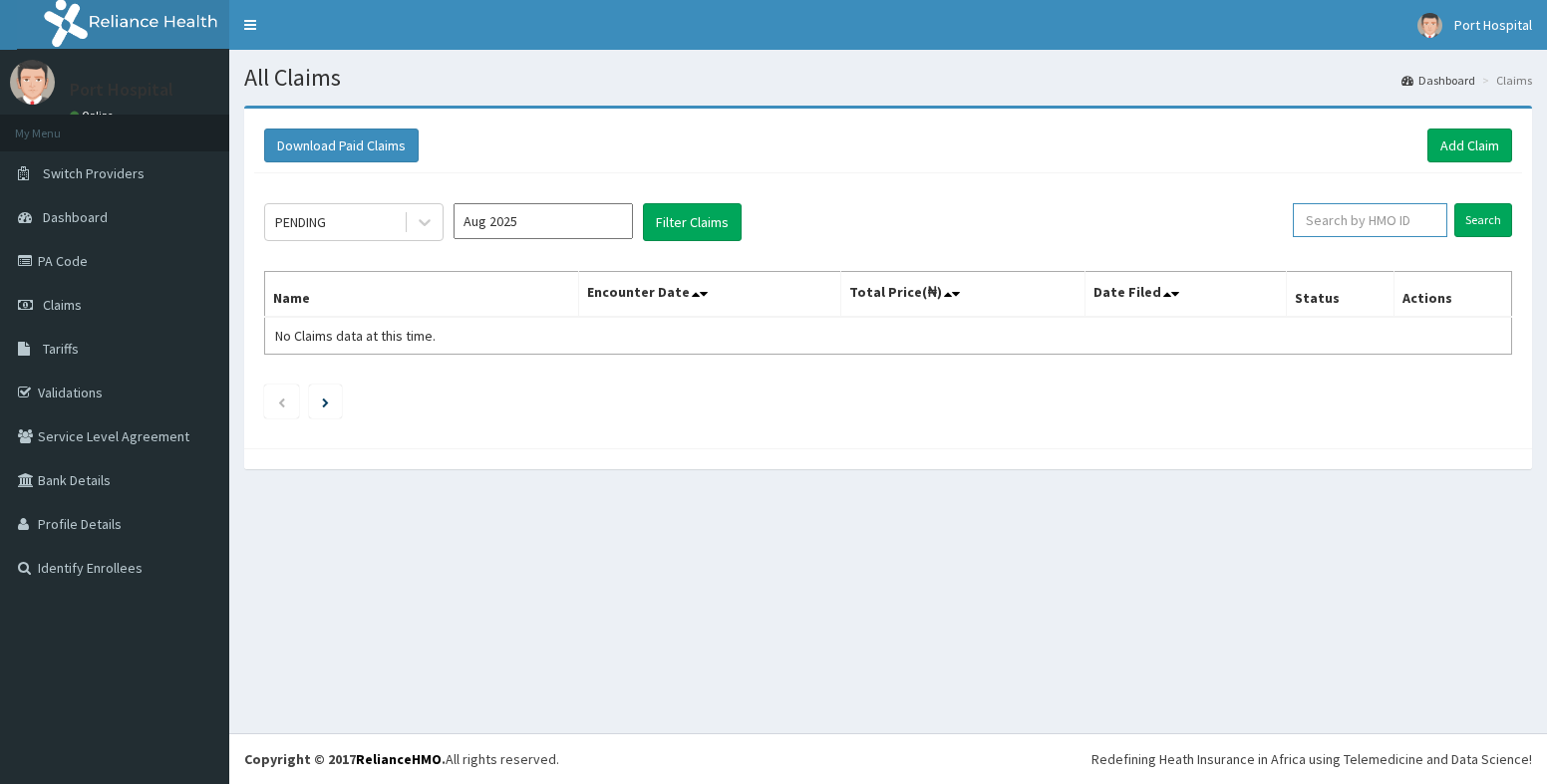 click at bounding box center [1370, 220] 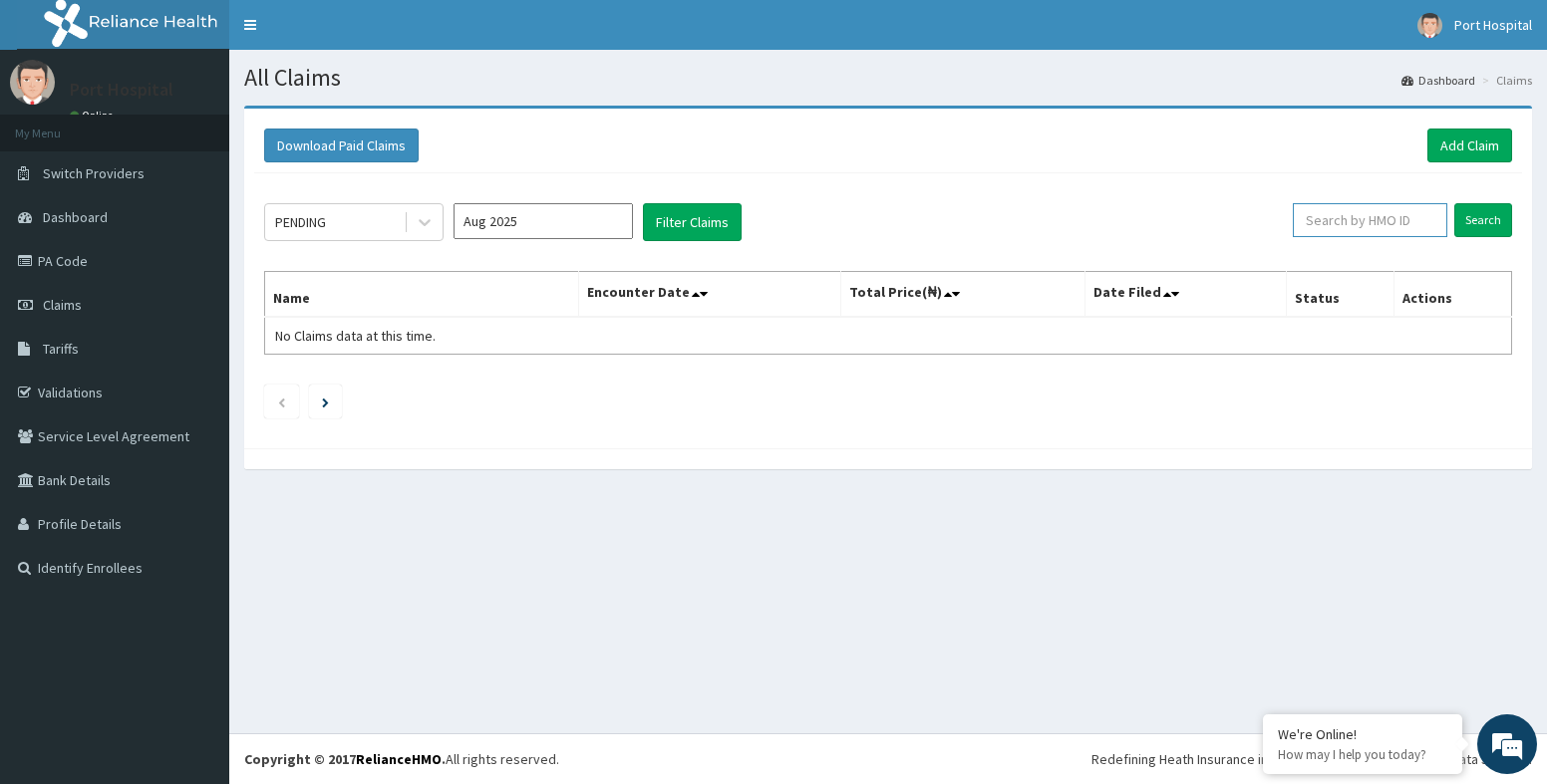 paste on "PYH/10046/B" 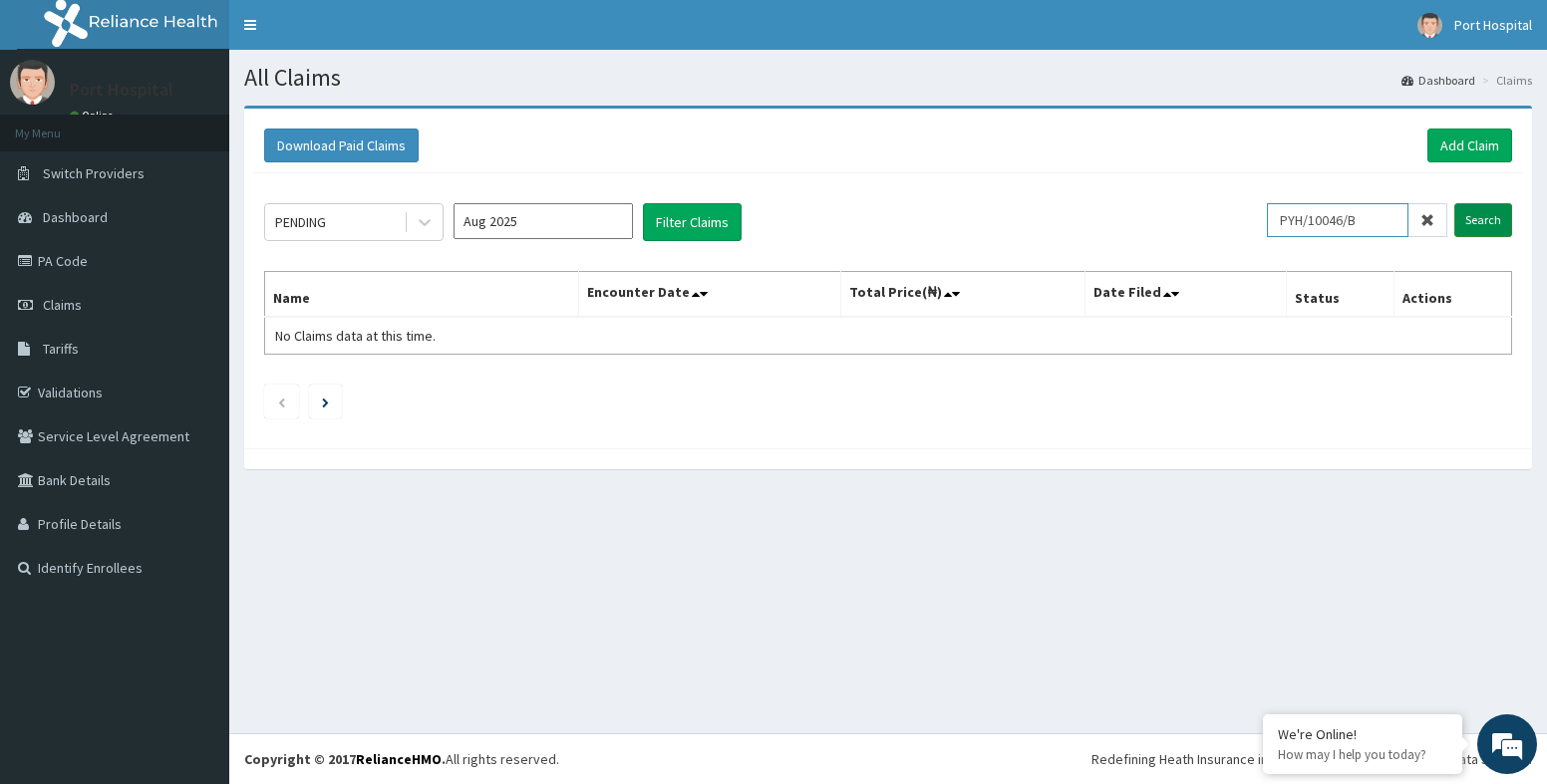 type on "PYH/10046/B" 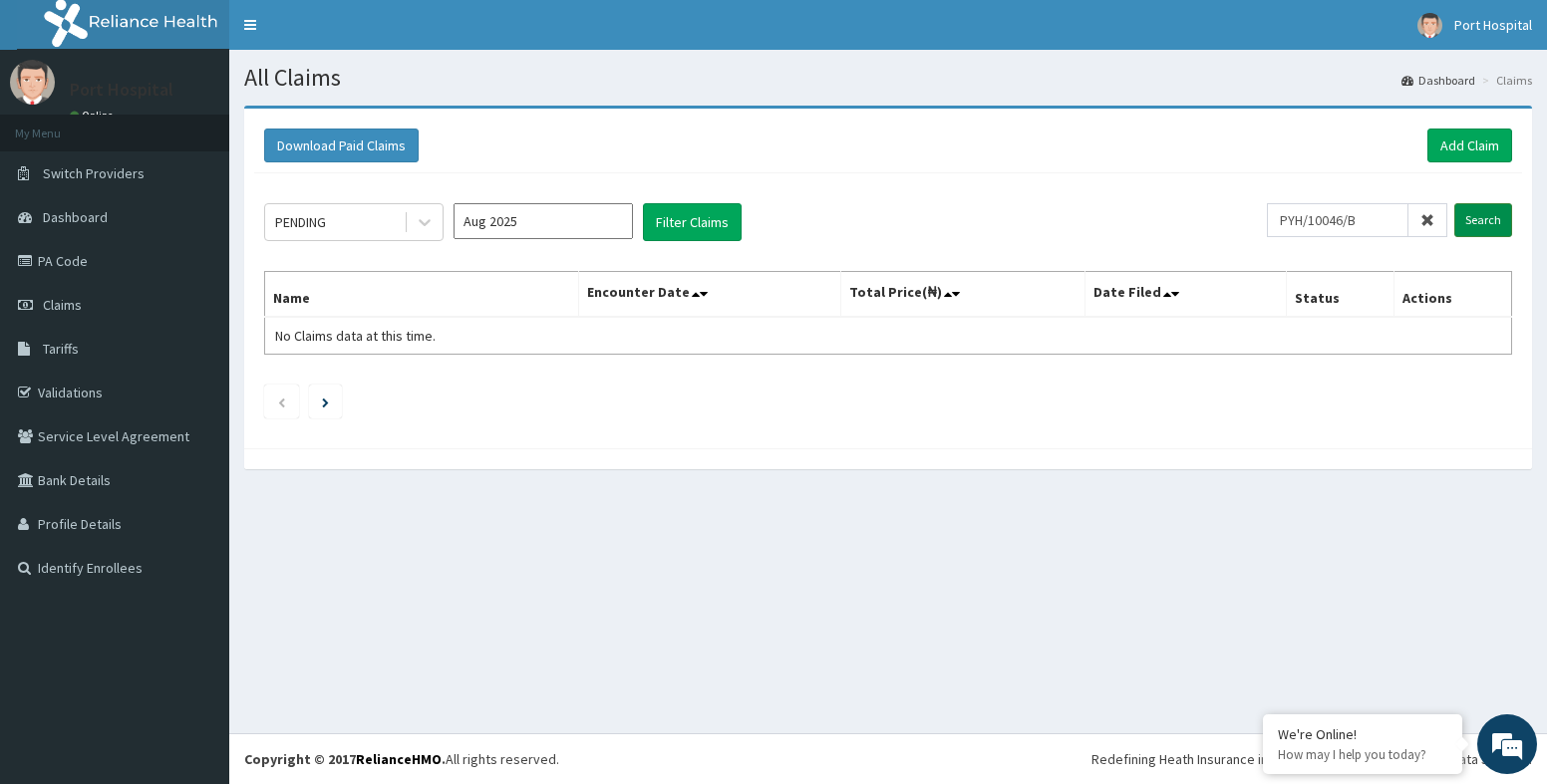 click on "Search" at bounding box center [1483, 220] 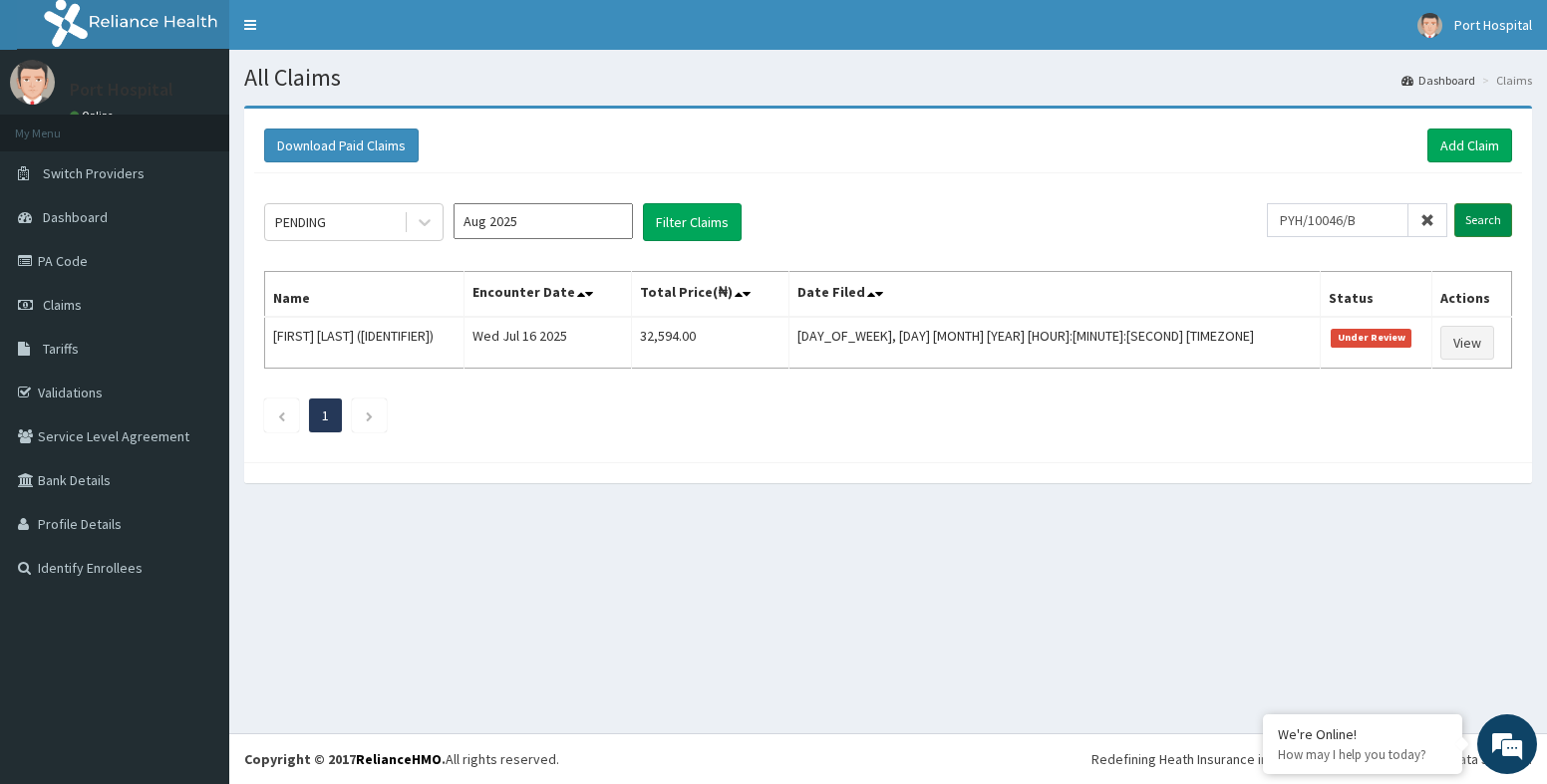 scroll, scrollTop: 0, scrollLeft: 0, axis: both 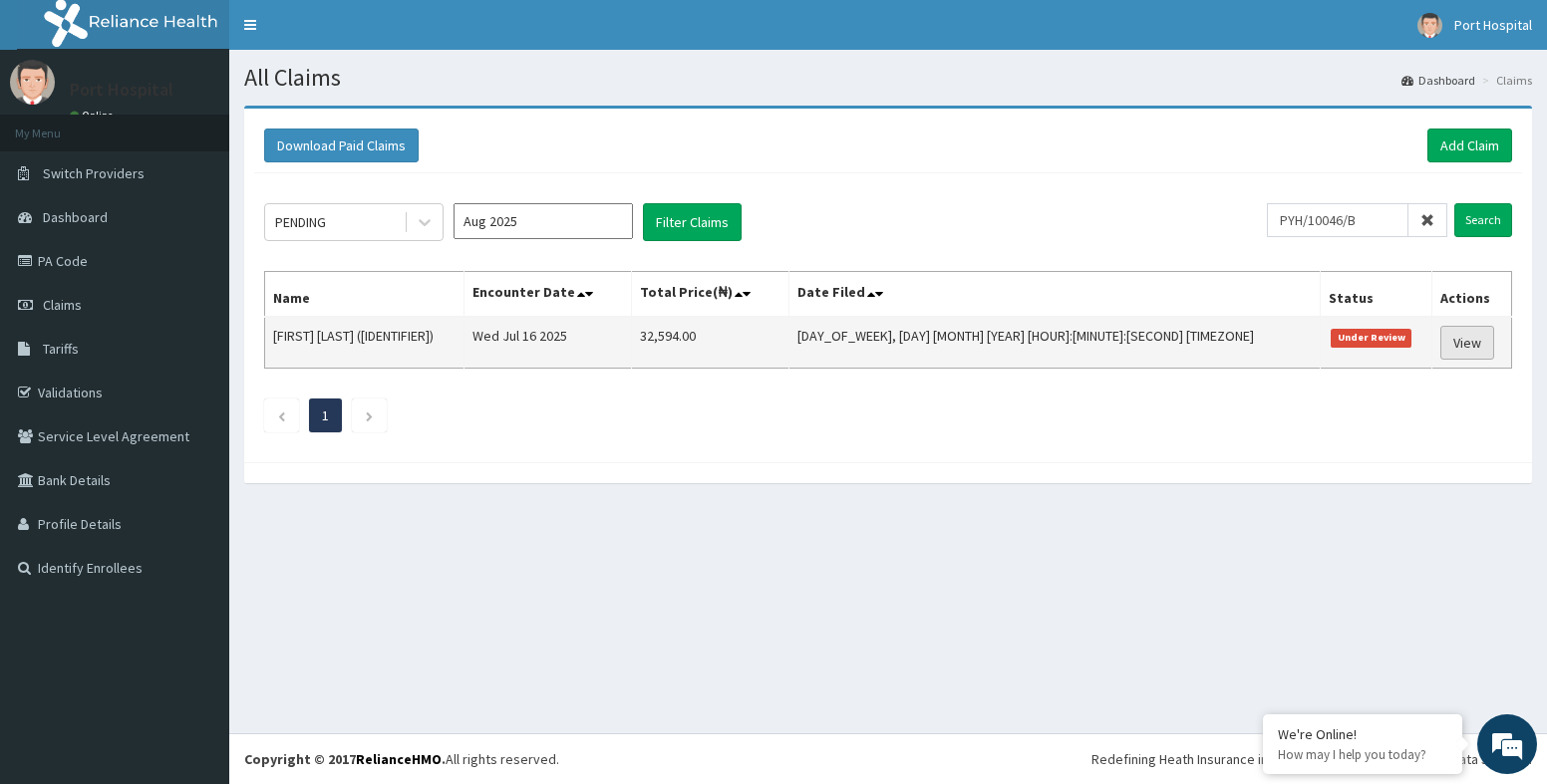 click on "View" at bounding box center [1467, 343] 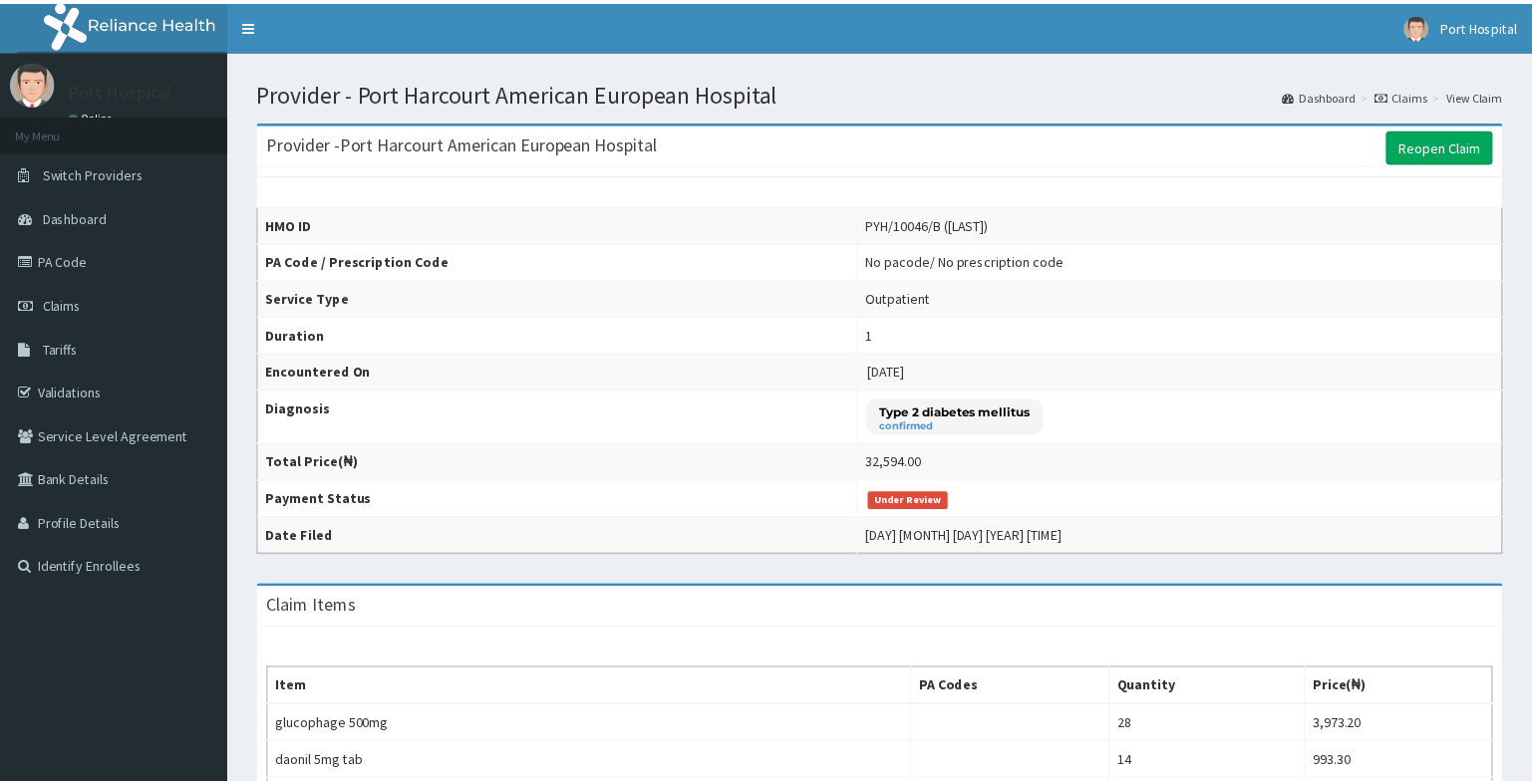 scroll, scrollTop: 0, scrollLeft: 0, axis: both 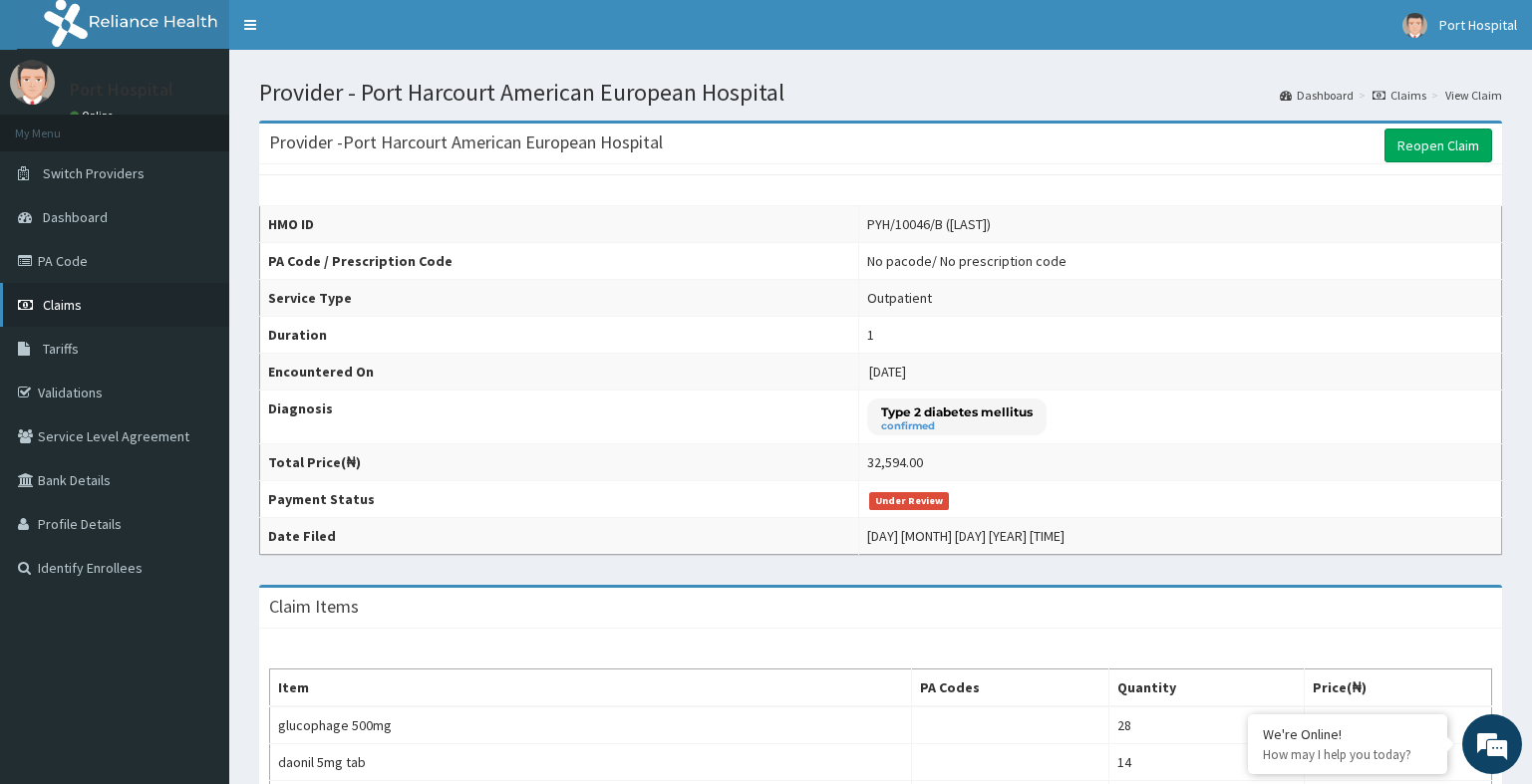 click on "Claims" at bounding box center [62, 305] 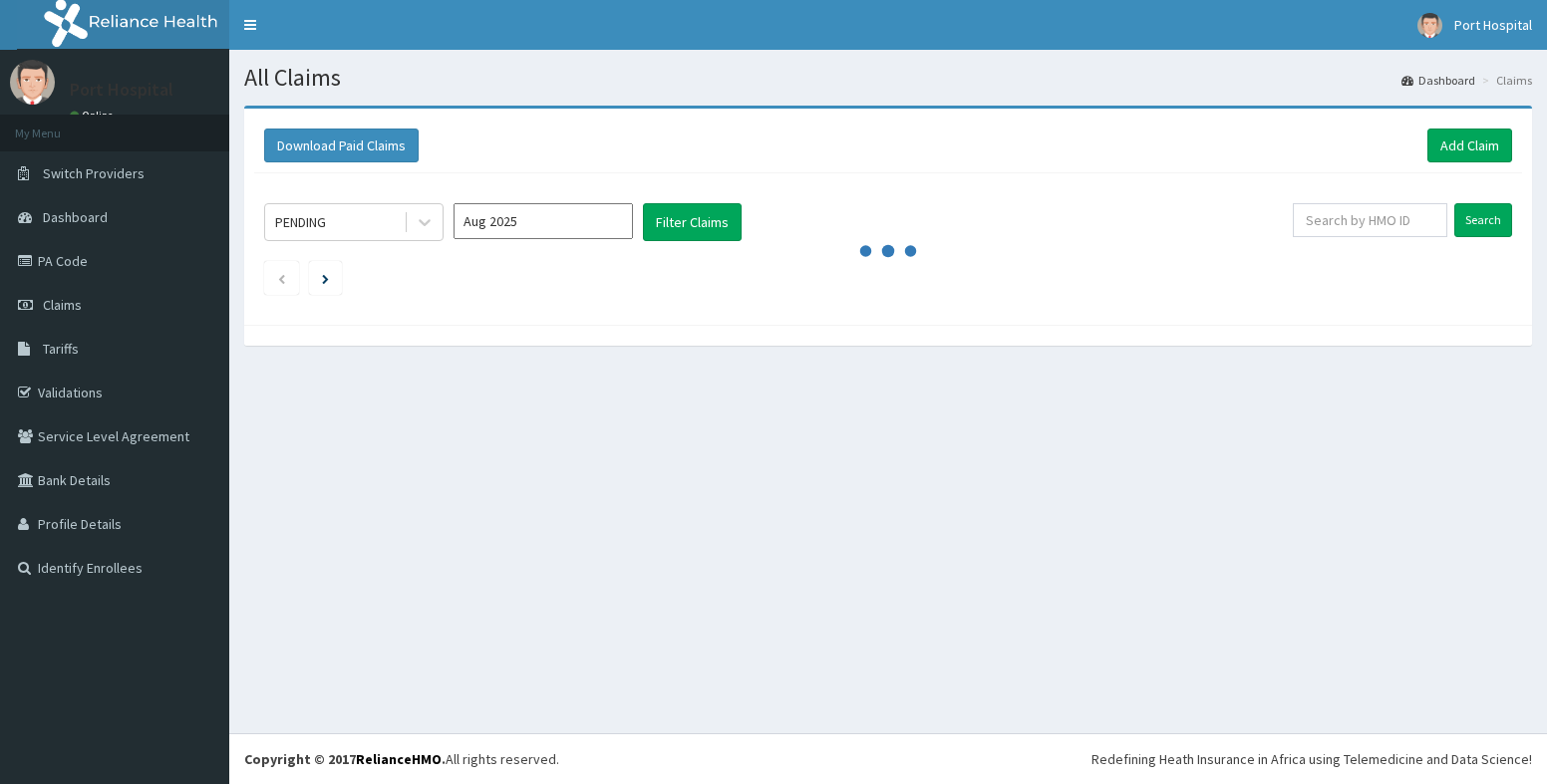scroll, scrollTop: 0, scrollLeft: 0, axis: both 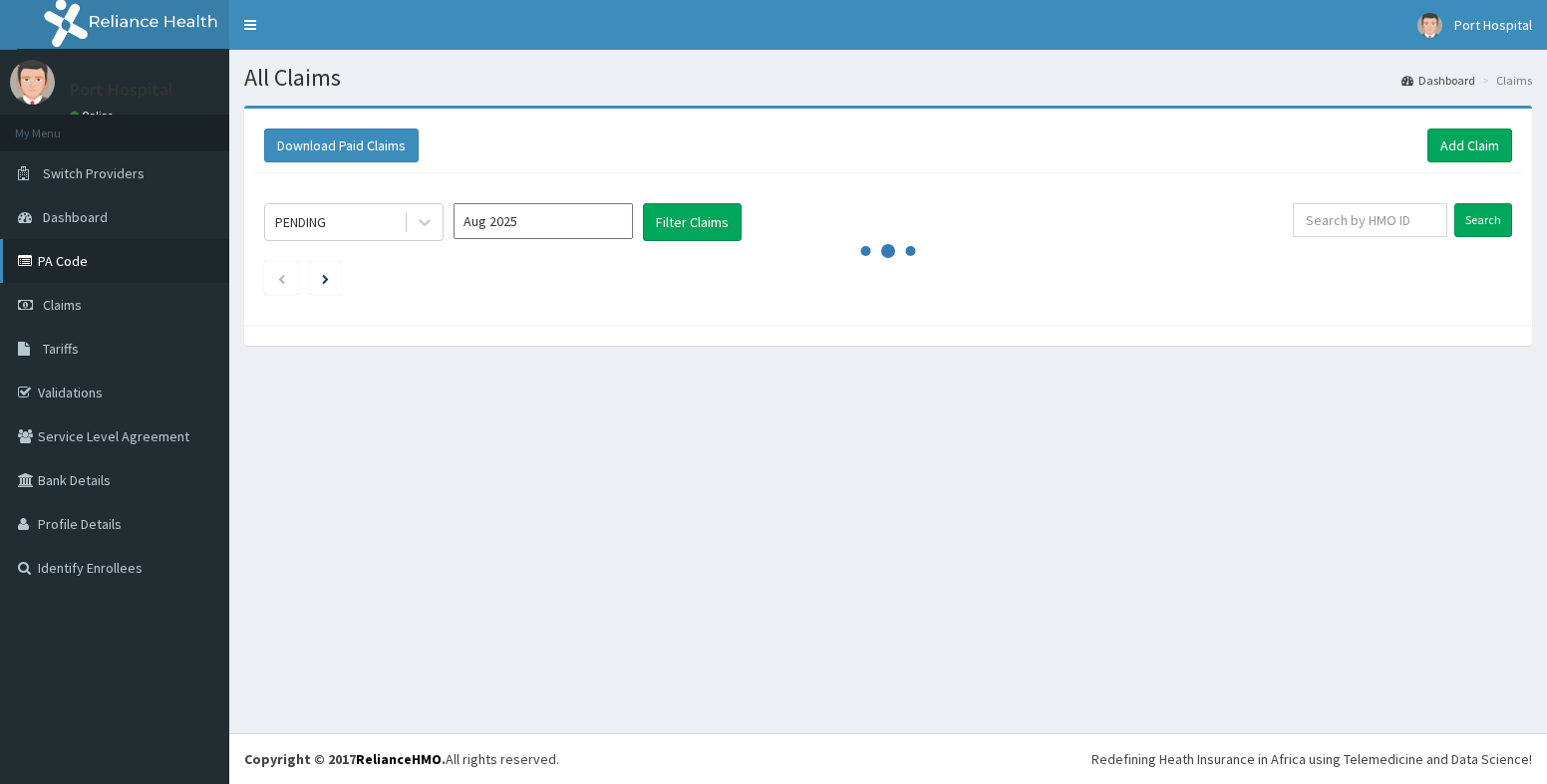 click on "PA Code" at bounding box center [115, 261] 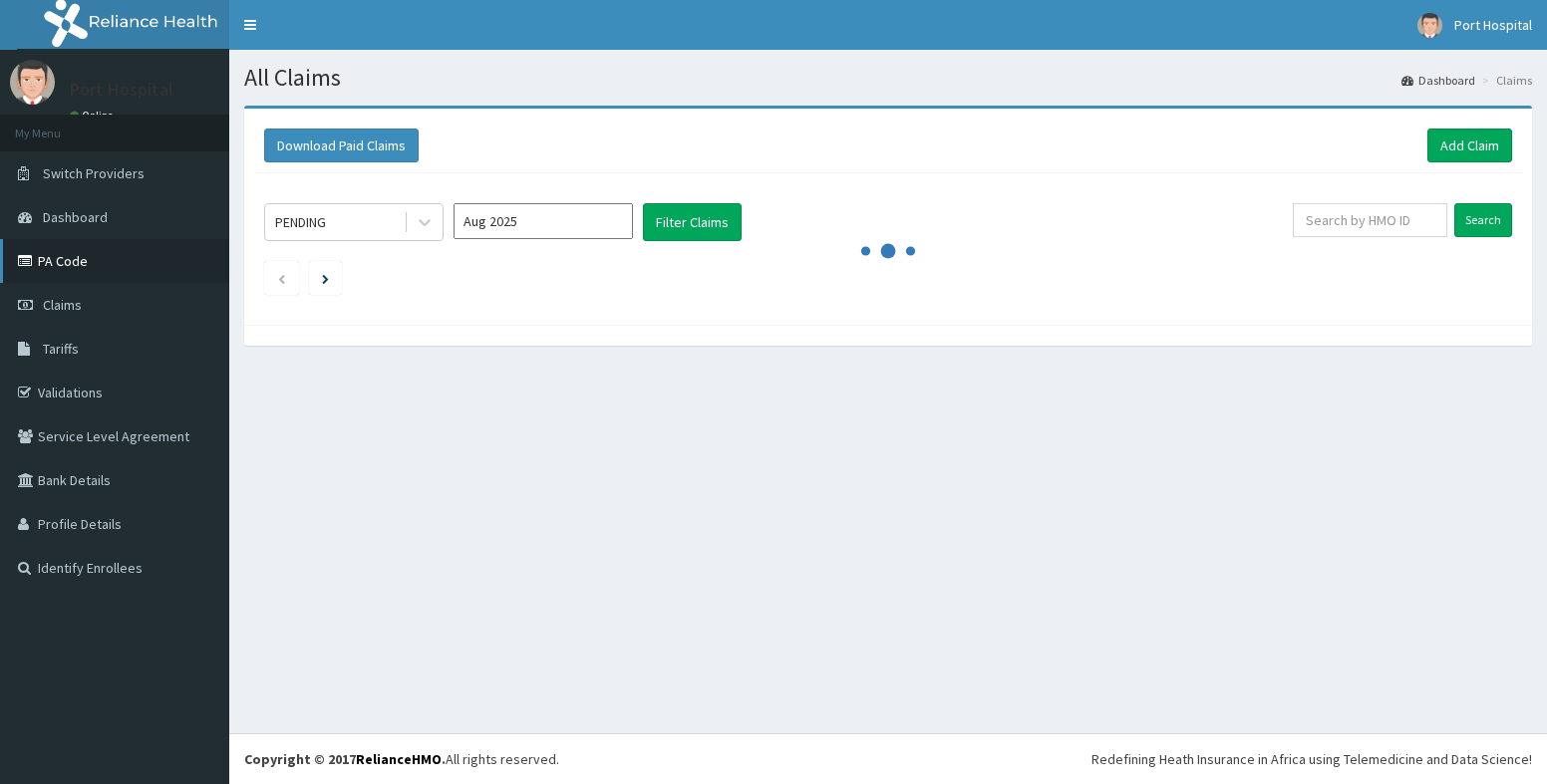click on "PA Code" at bounding box center [115, 261] 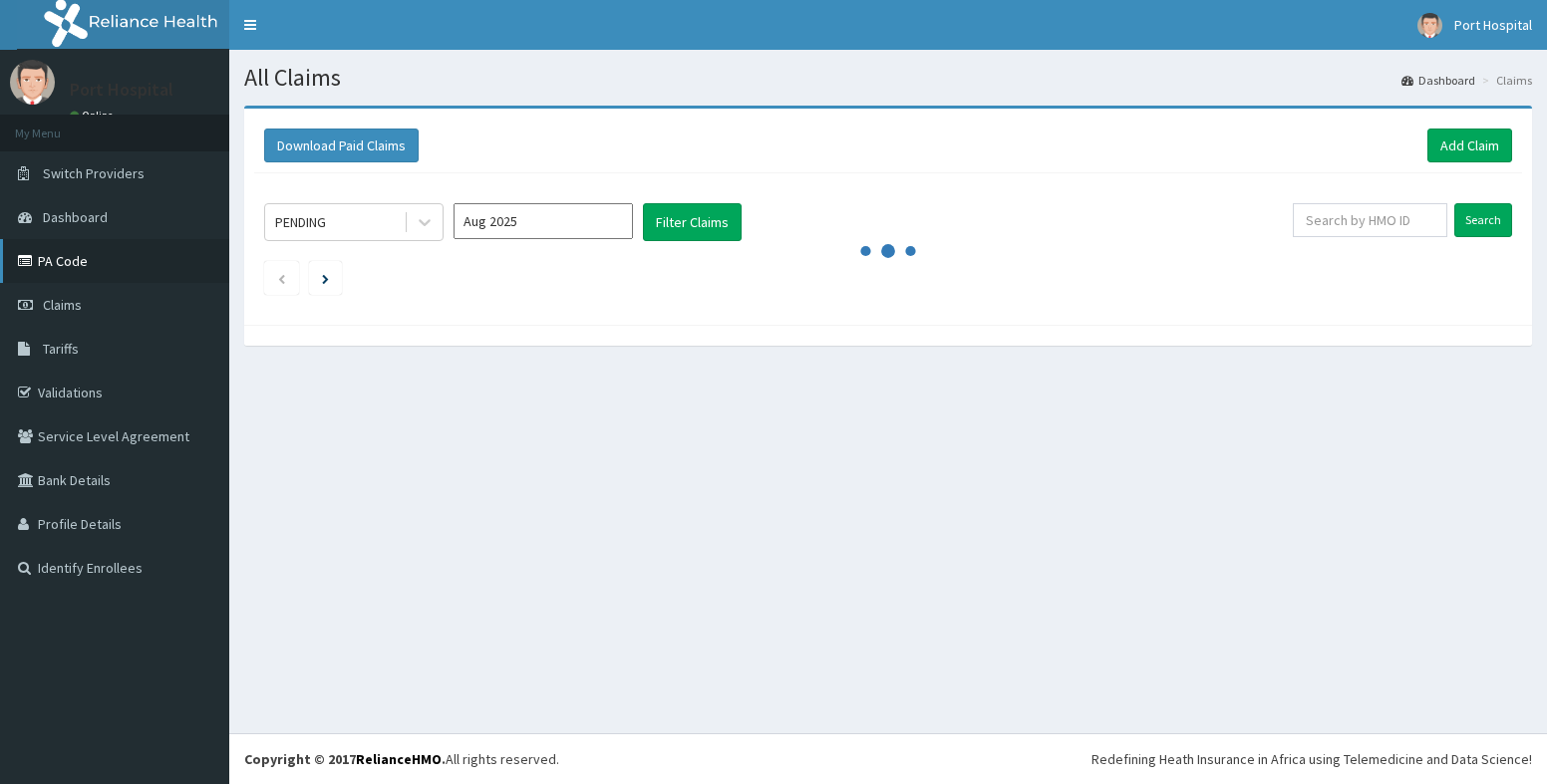 click on "PA Code" at bounding box center (115, 261) 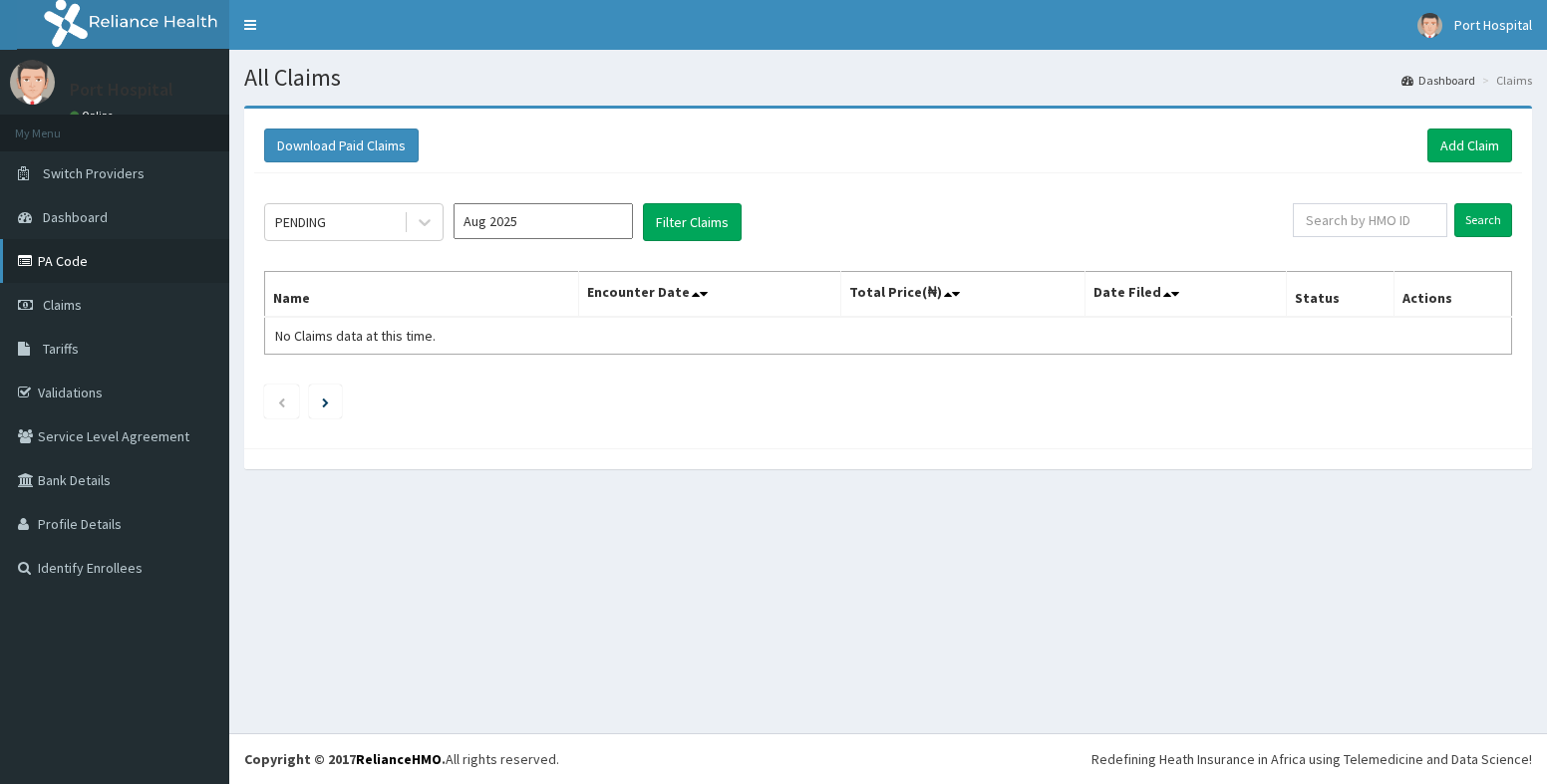 click on "PA Code" at bounding box center [115, 261] 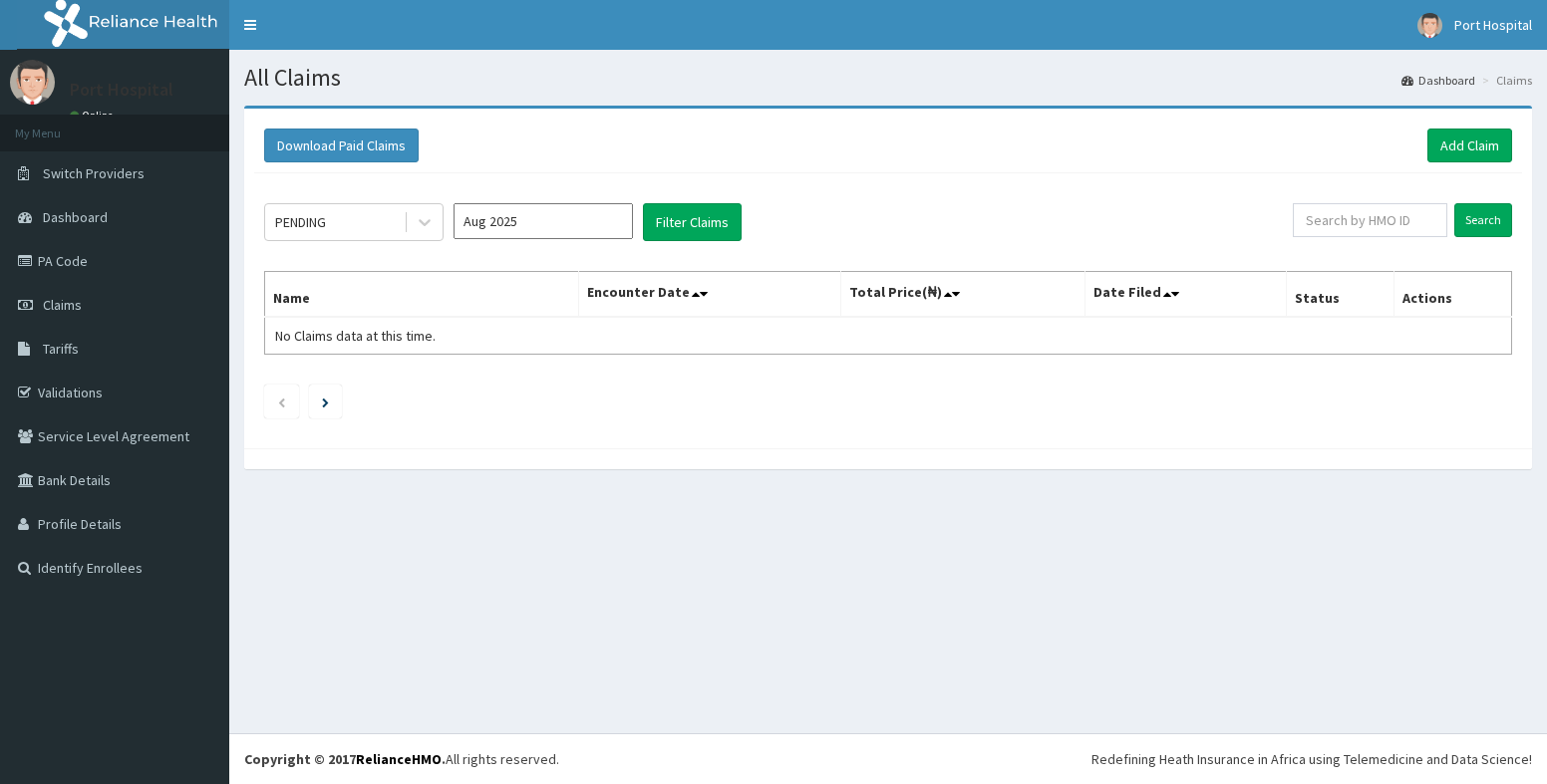 scroll, scrollTop: 0, scrollLeft: 0, axis: both 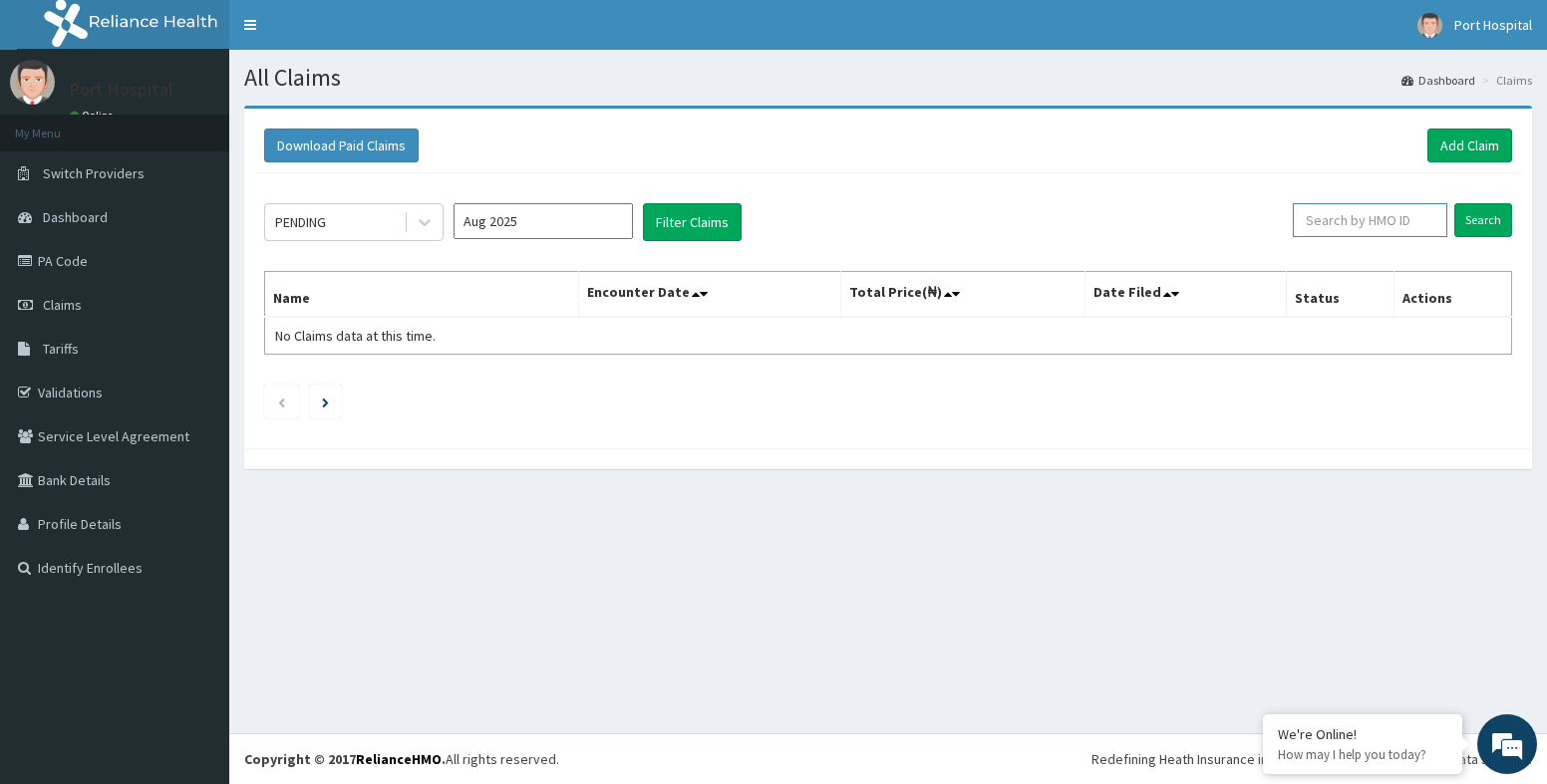 click at bounding box center (1370, 220) 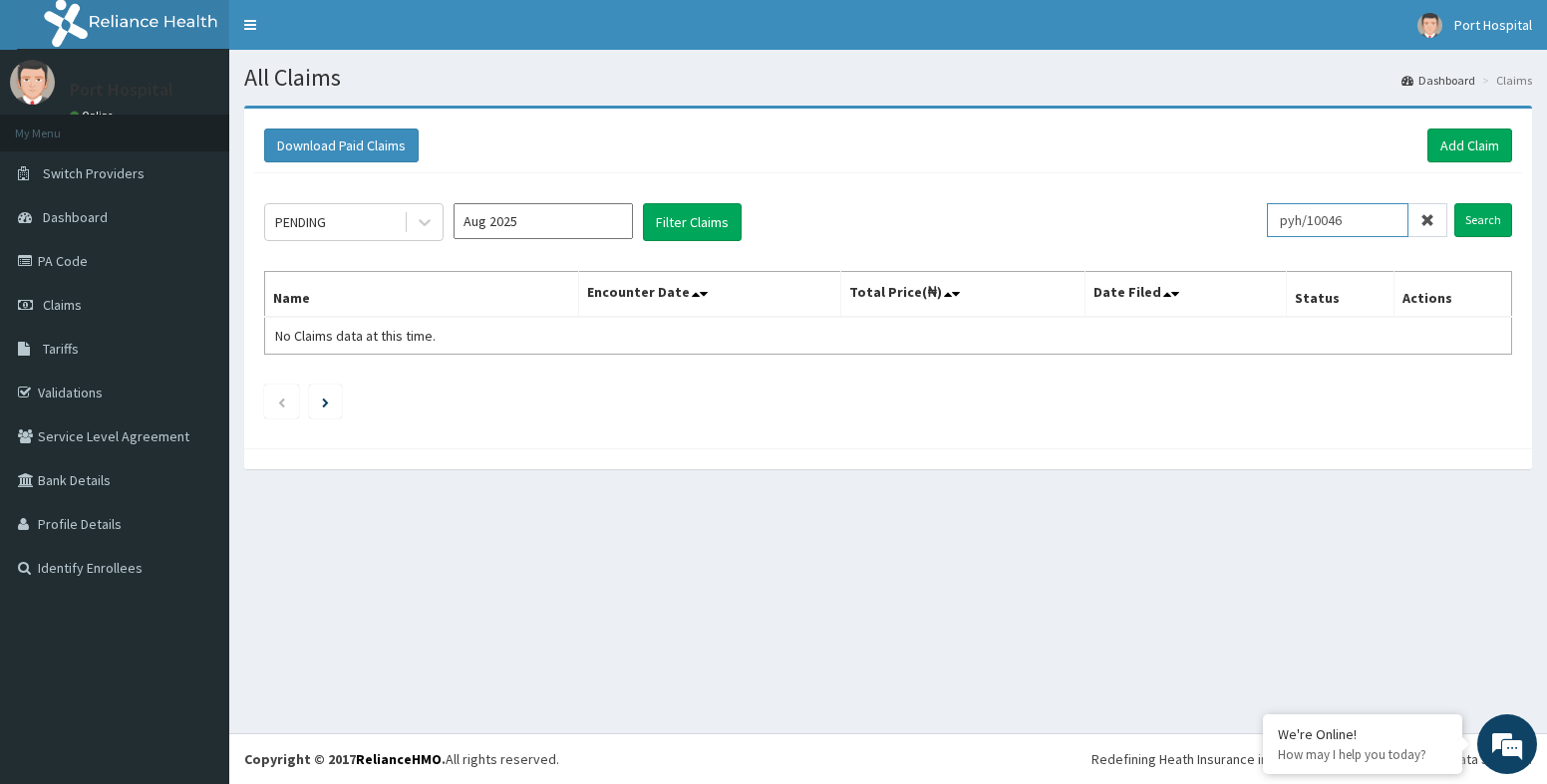 scroll, scrollTop: 0, scrollLeft: 0, axis: both 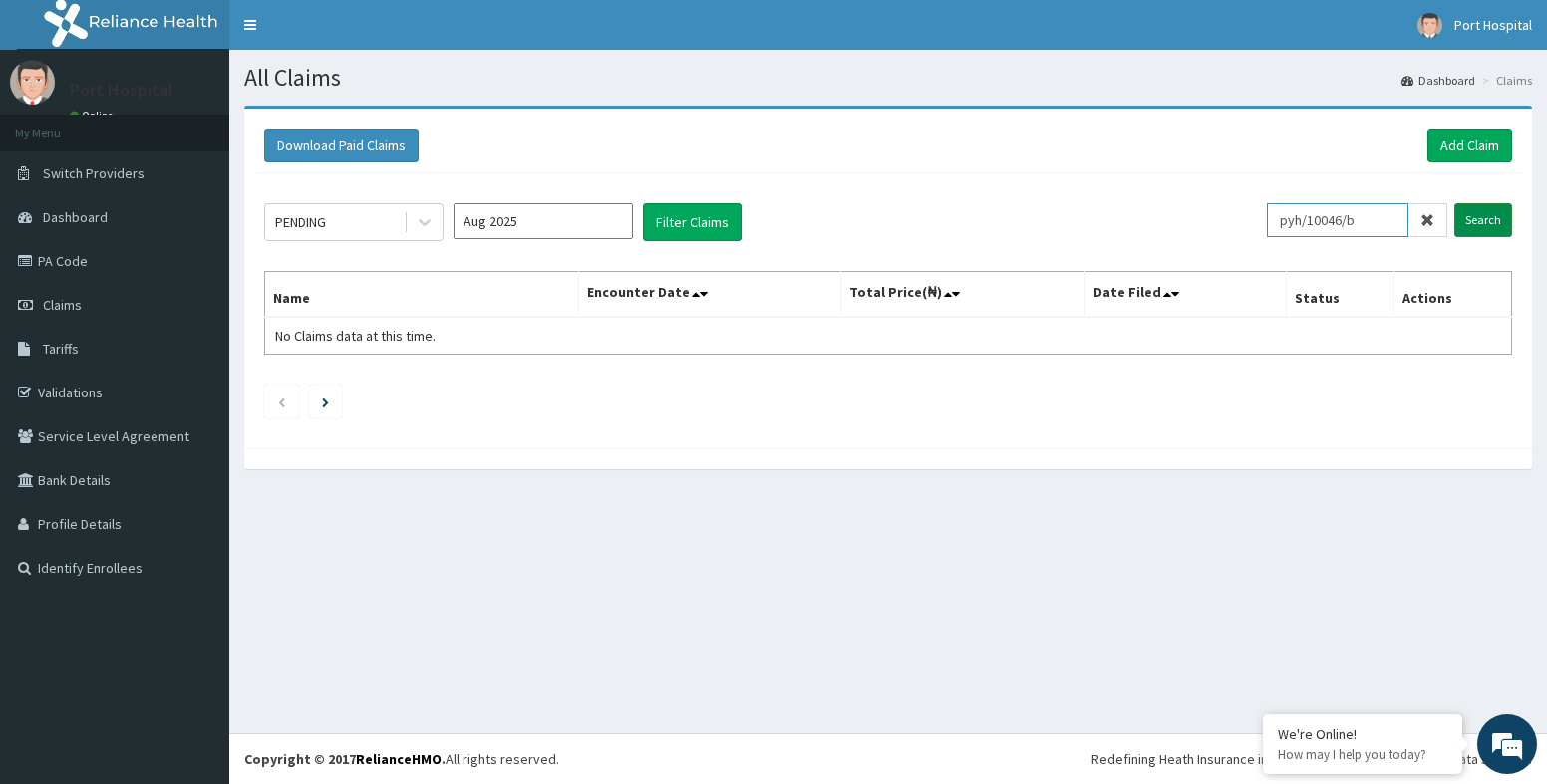 type on "pyh/10046/b" 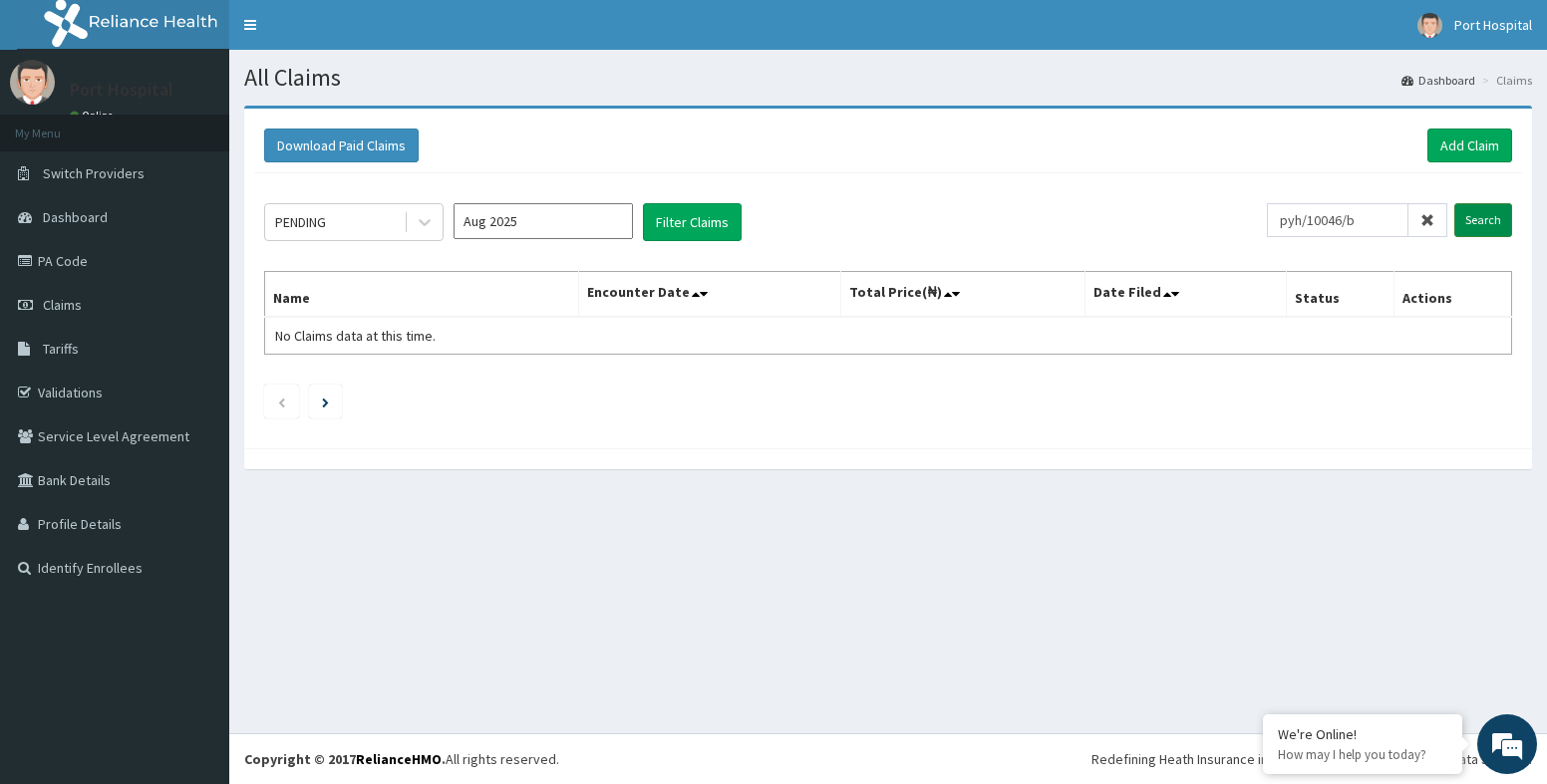 click on "Search" at bounding box center (1483, 220) 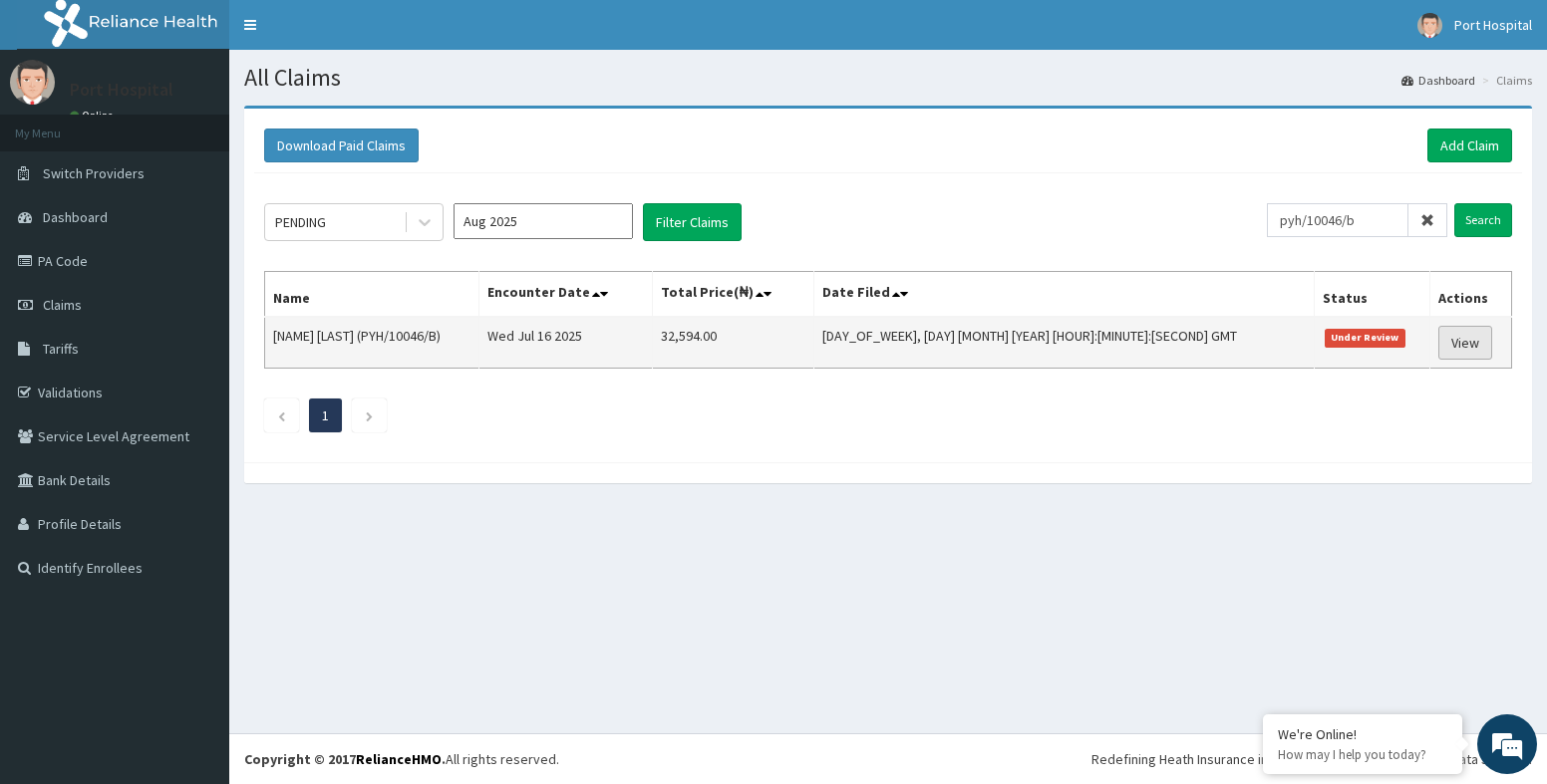 click on "View" at bounding box center [1465, 343] 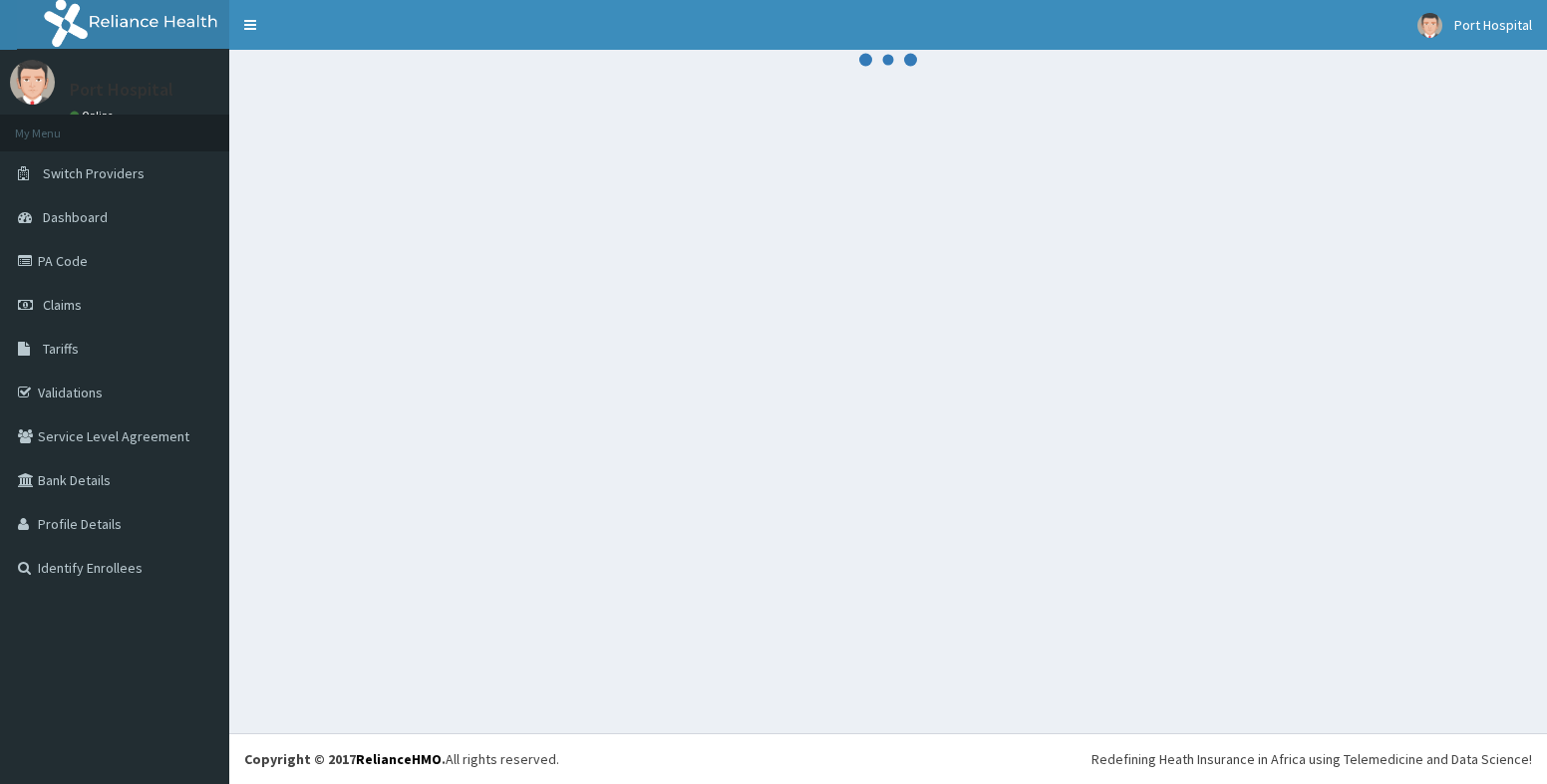scroll, scrollTop: 0, scrollLeft: 0, axis: both 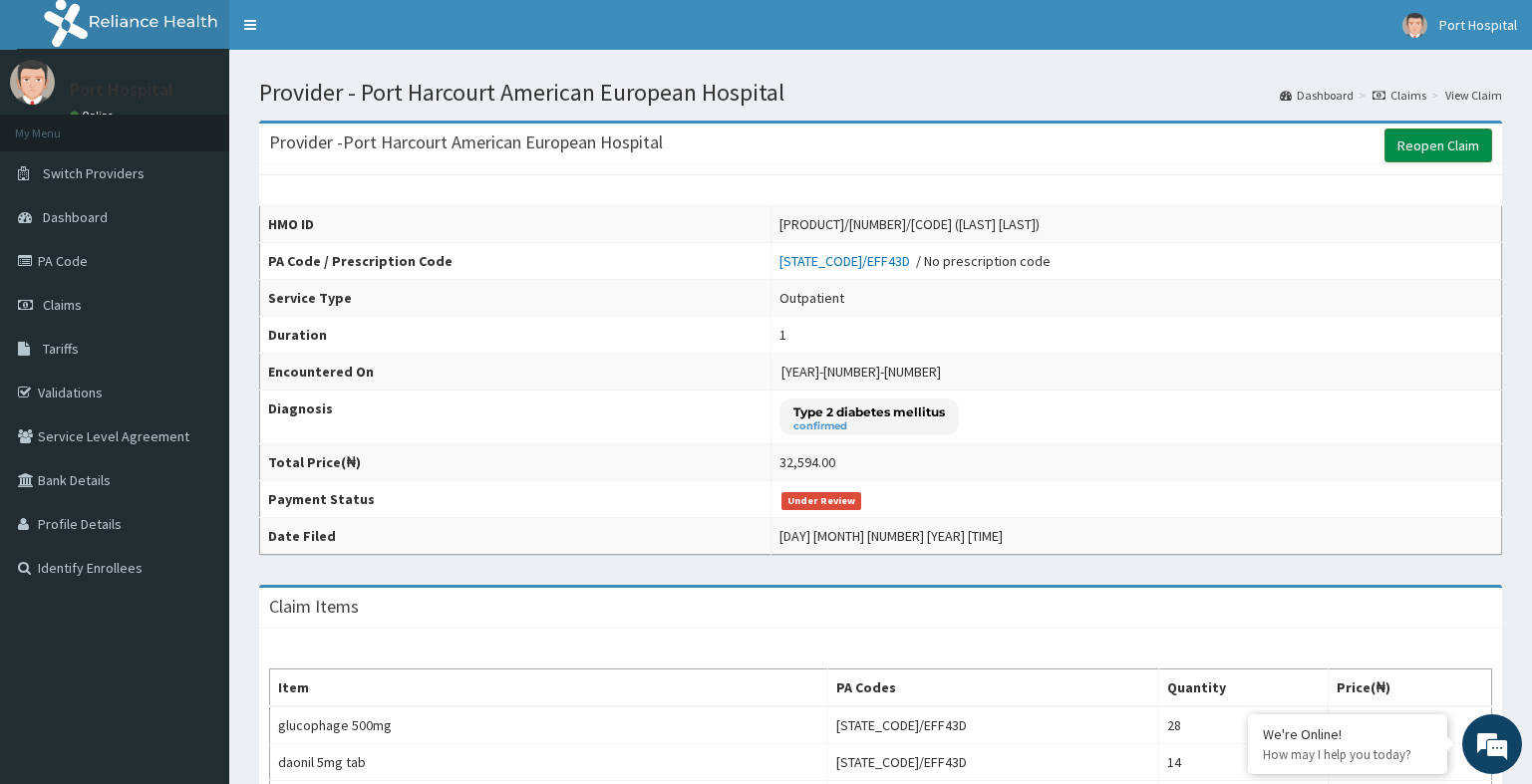 click on "Reopen Claim" at bounding box center [1438, 145] 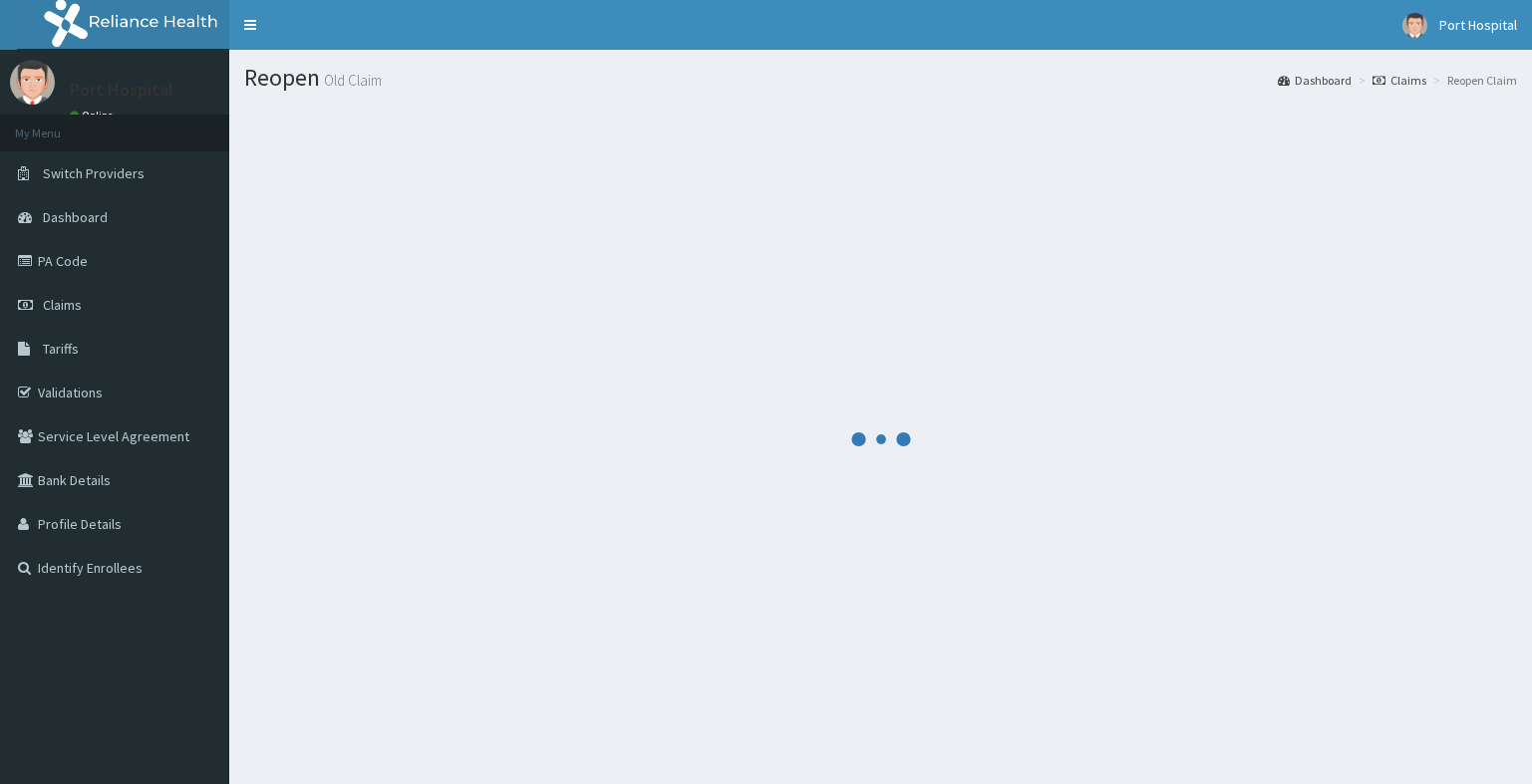 scroll, scrollTop: 0, scrollLeft: 0, axis: both 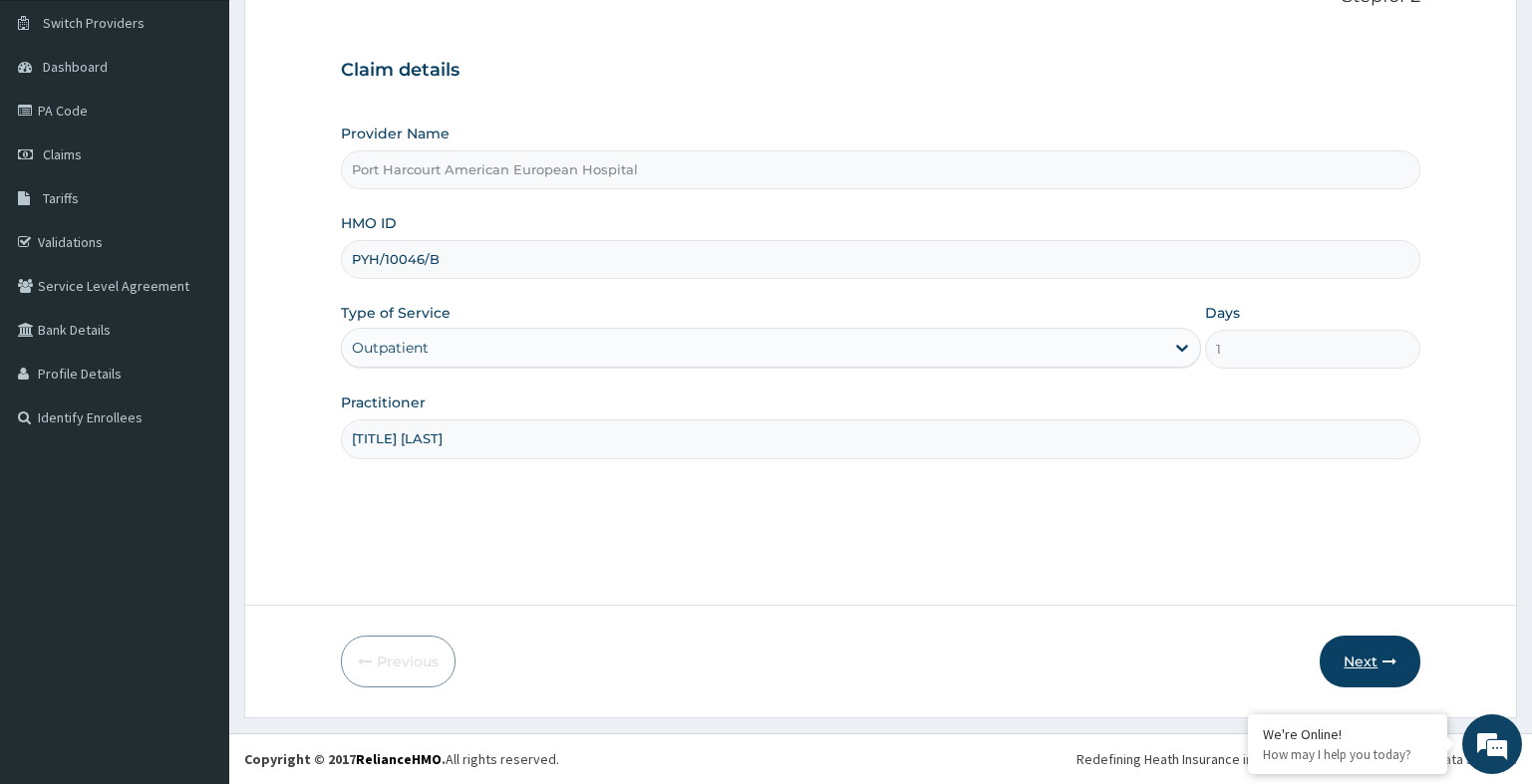 click on "Next" at bounding box center (1370, 661) 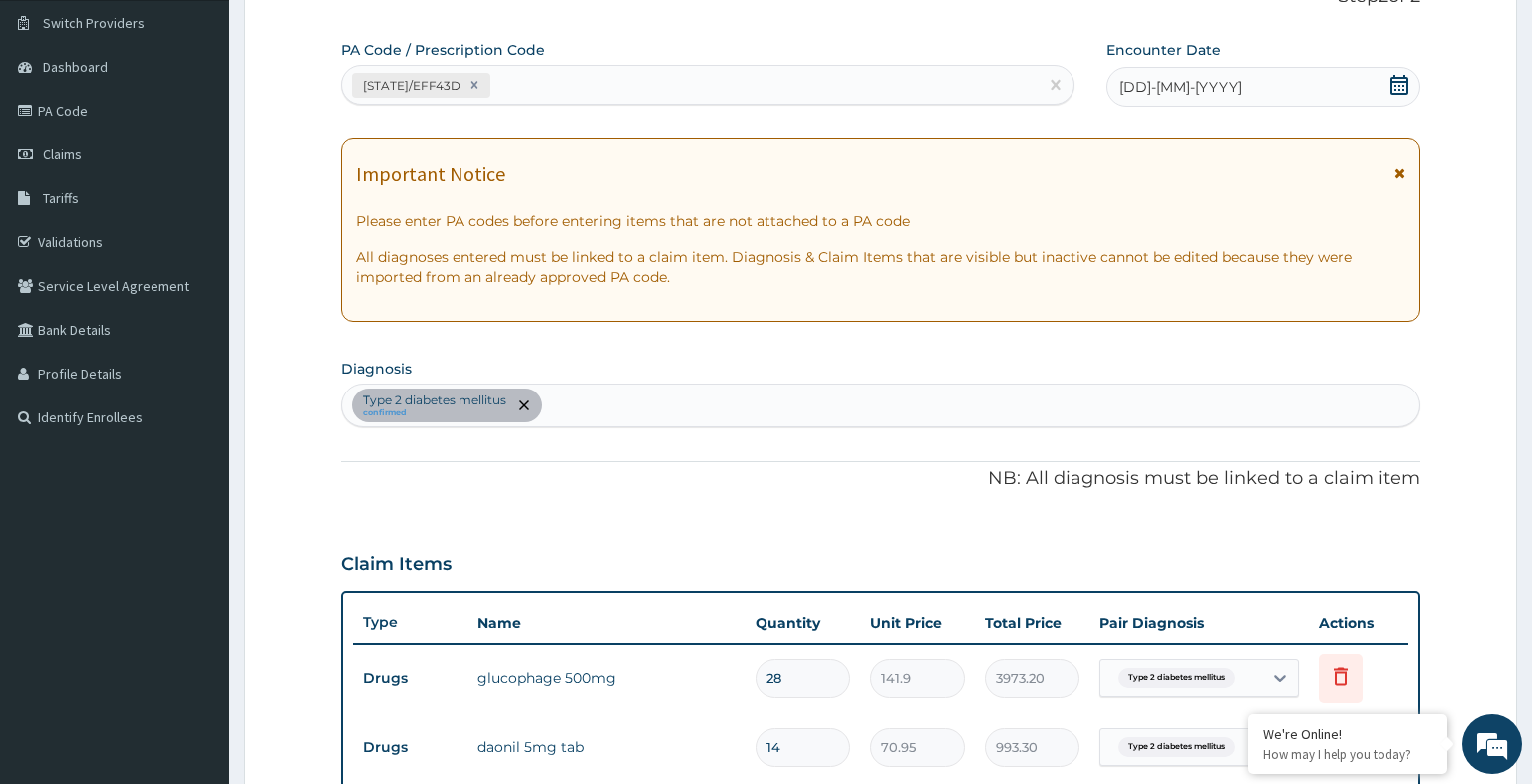 scroll, scrollTop: 0, scrollLeft: 0, axis: both 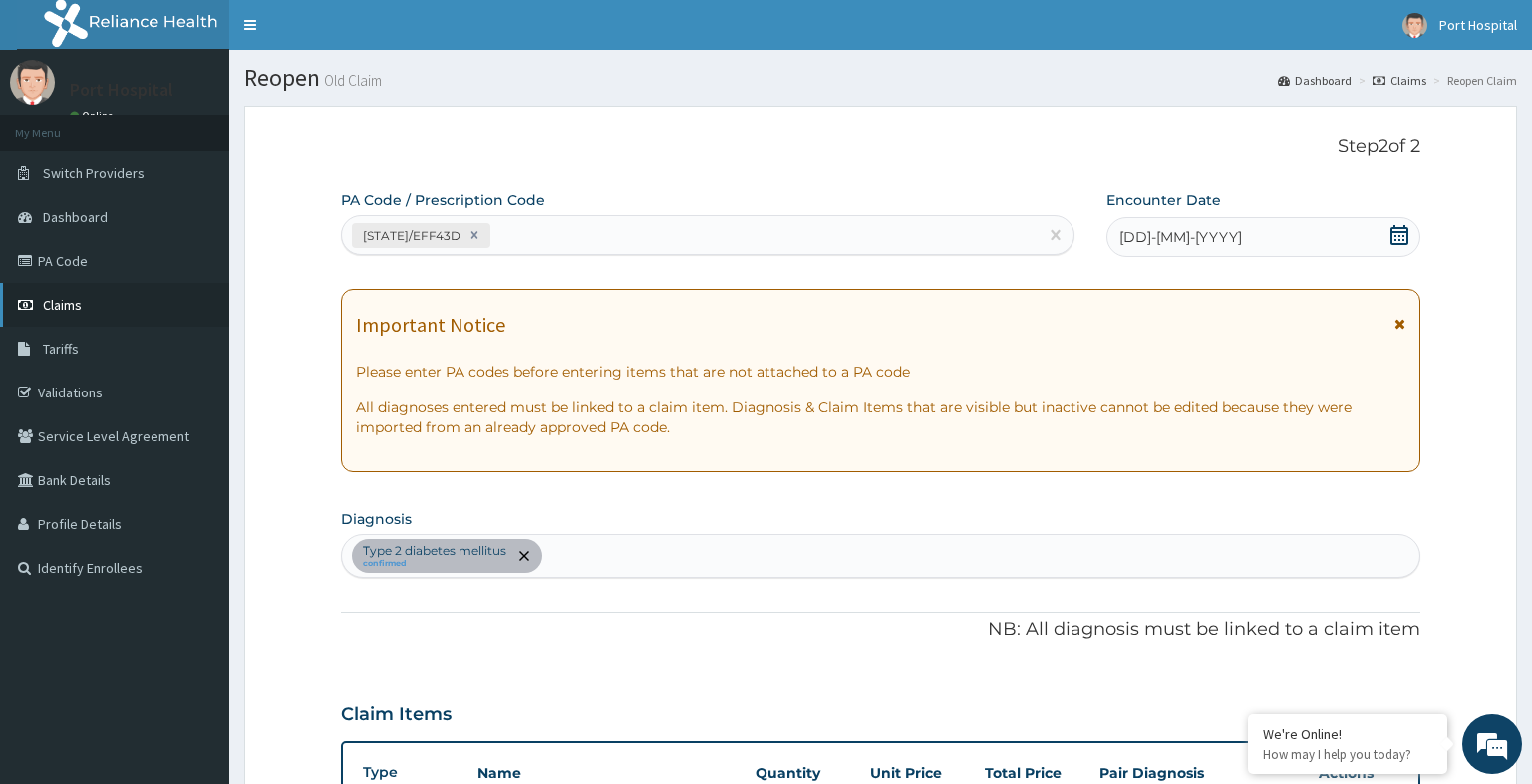 click on "Claims" at bounding box center [115, 305] 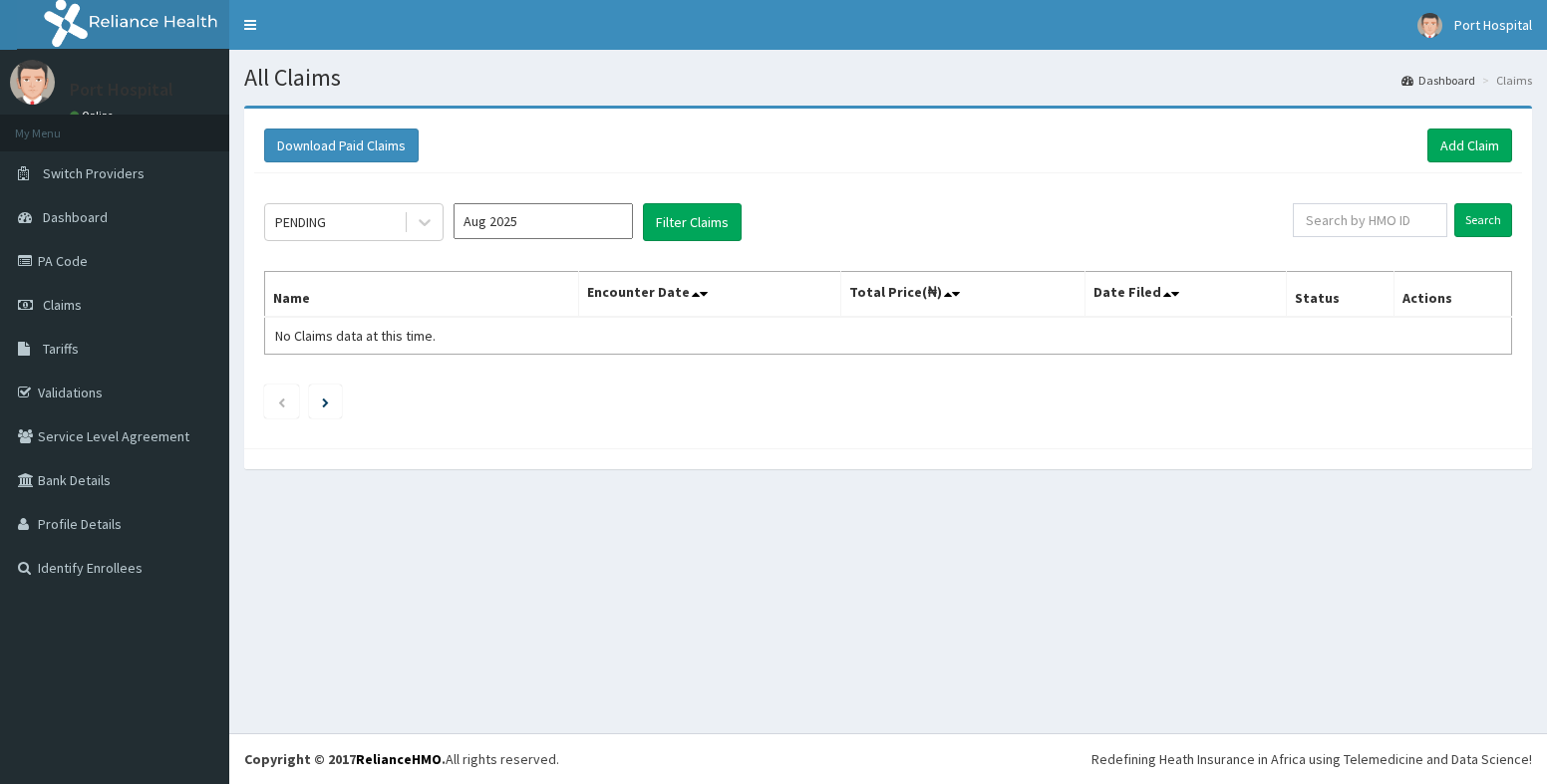 scroll, scrollTop: 0, scrollLeft: 0, axis: both 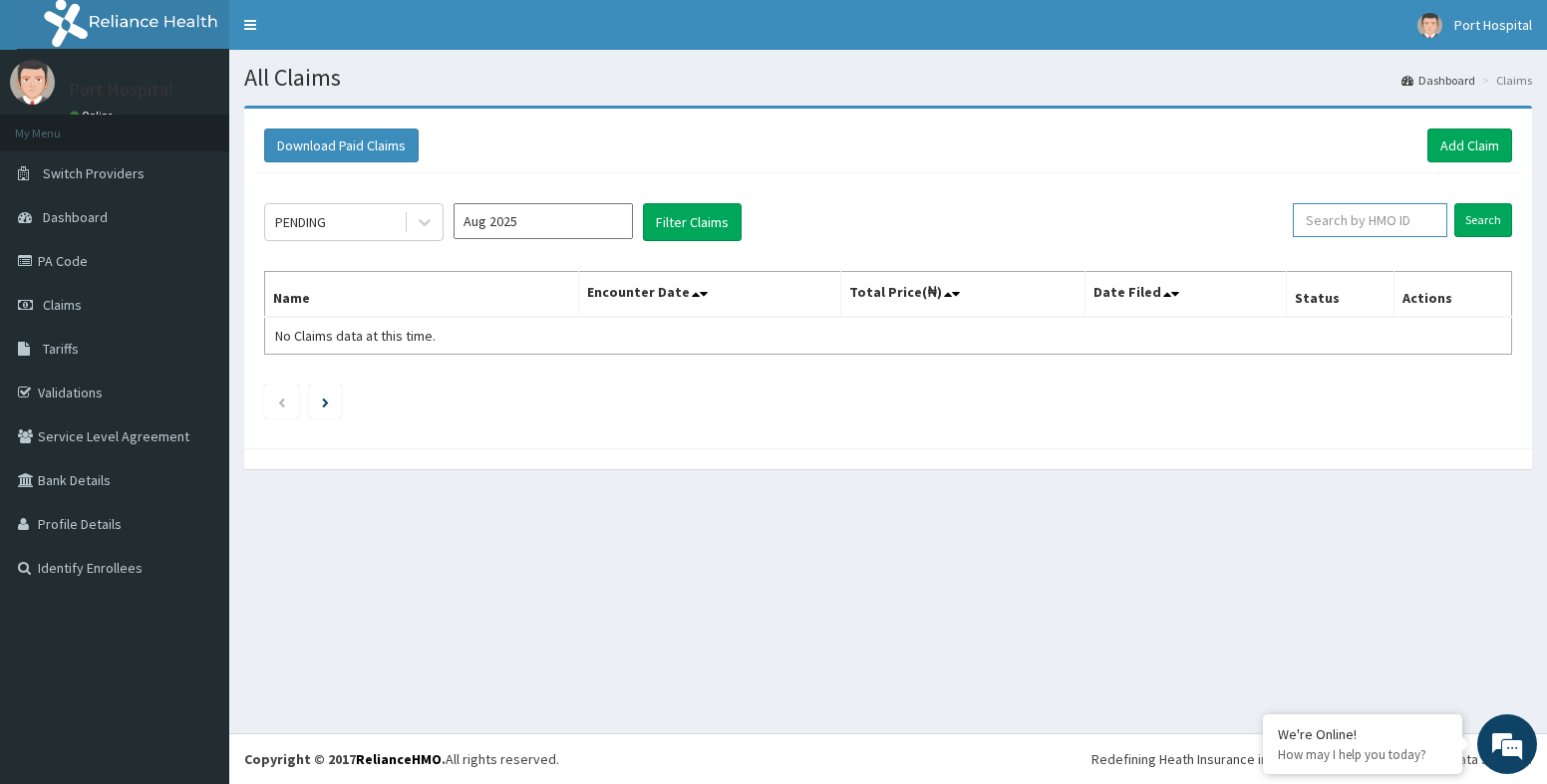 click at bounding box center [1370, 220] 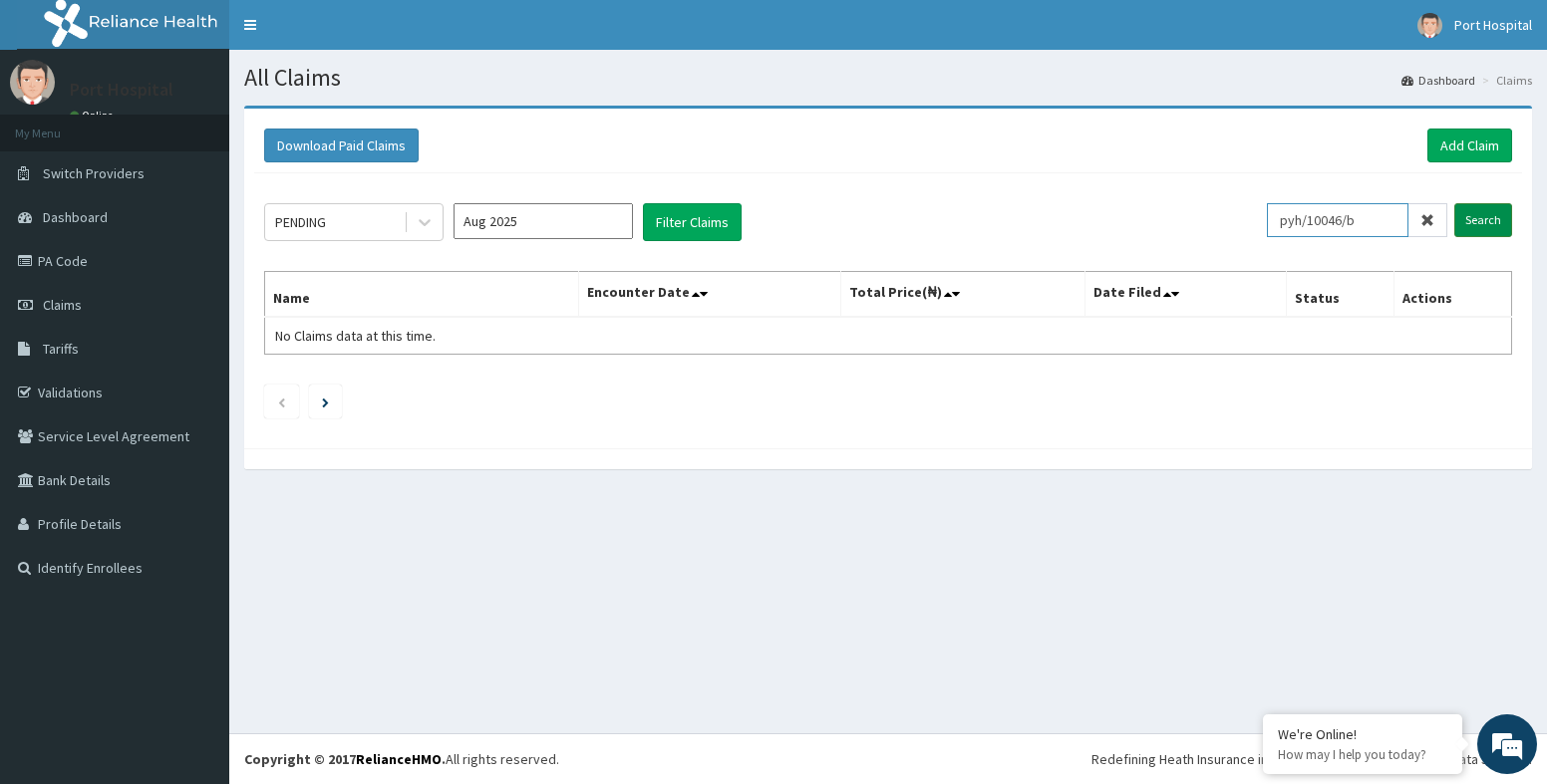 type on "pyh/10046/b" 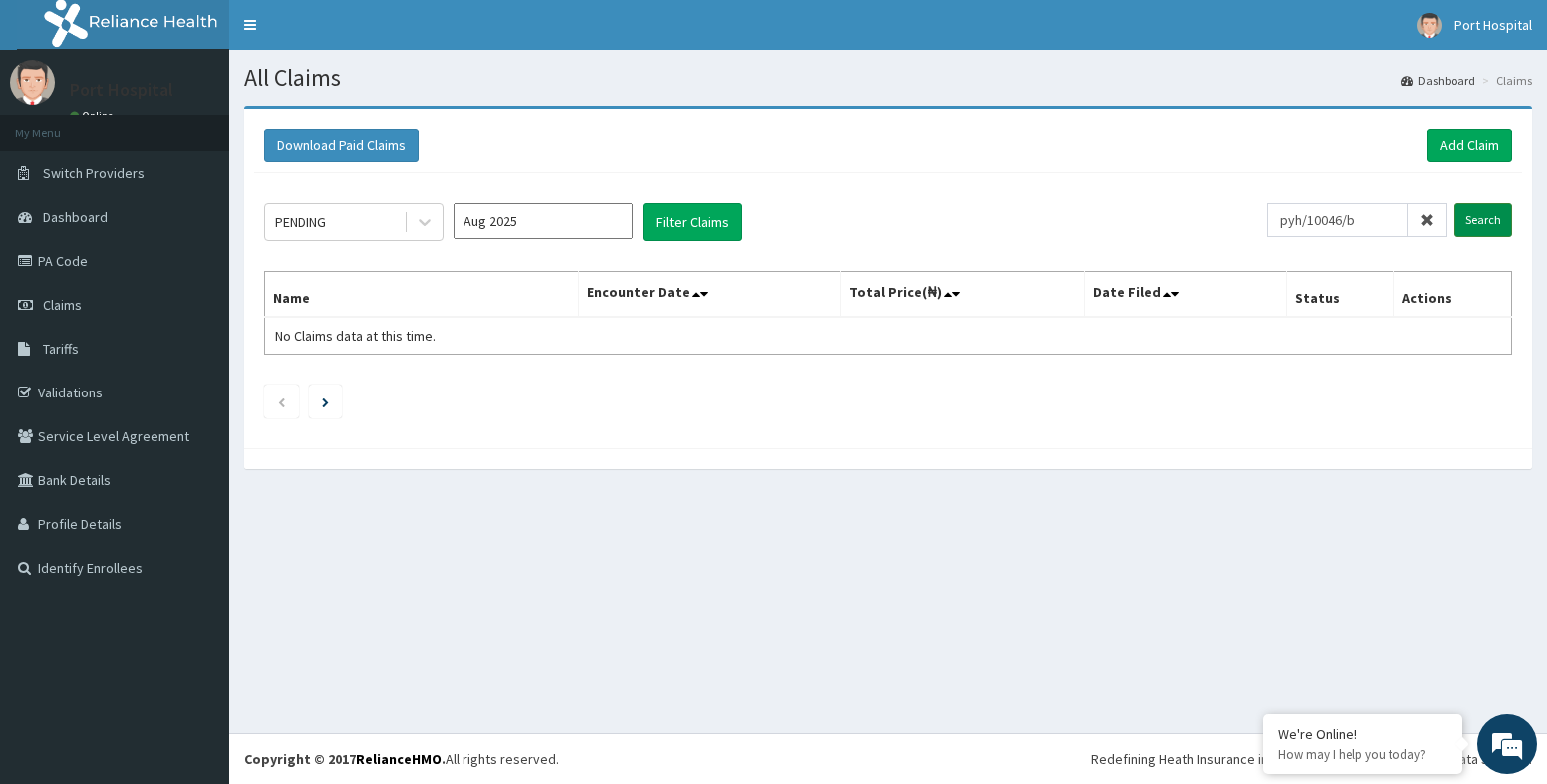 scroll, scrollTop: 0, scrollLeft: 0, axis: both 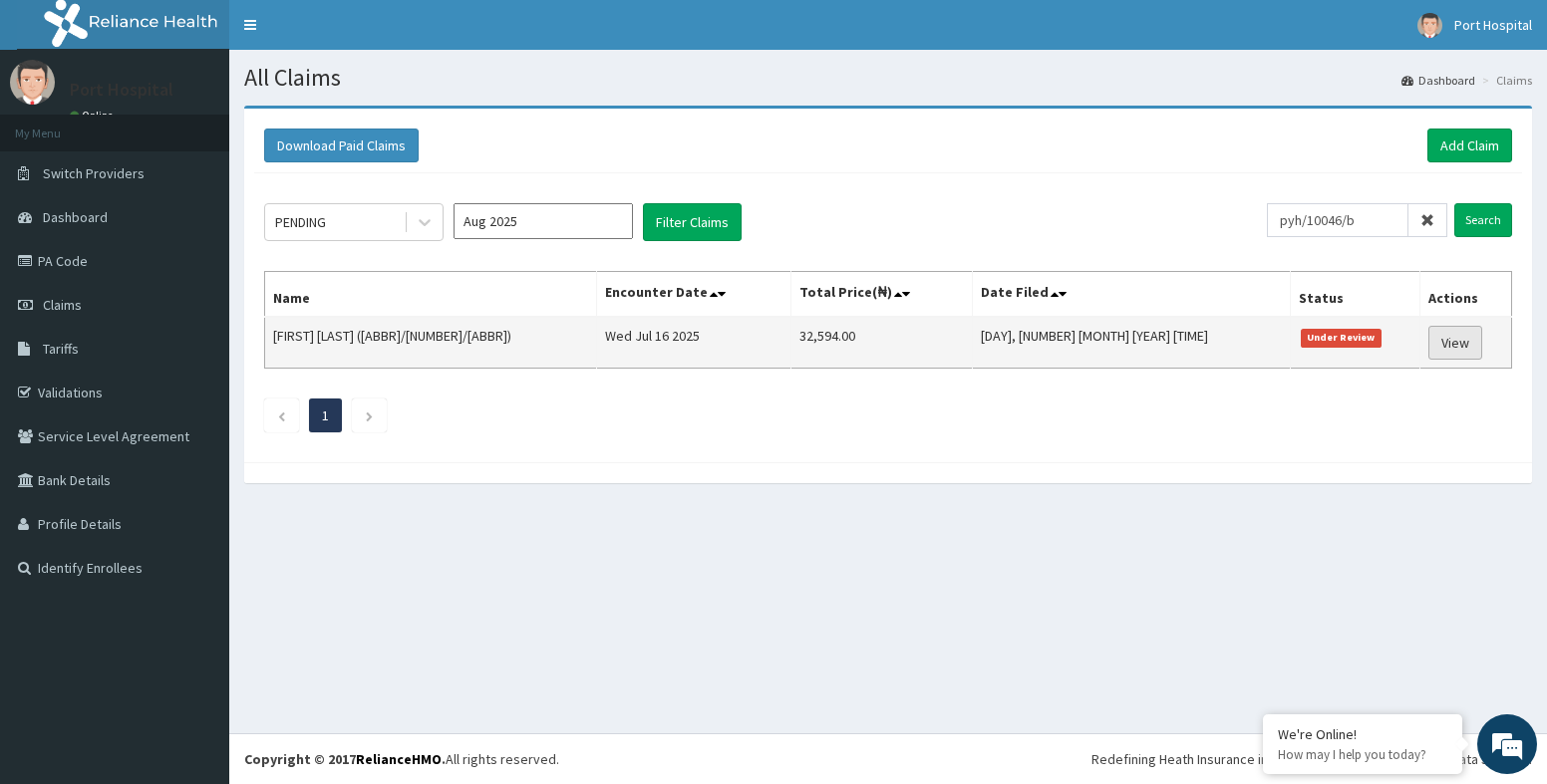 click on "View" at bounding box center [1455, 343] 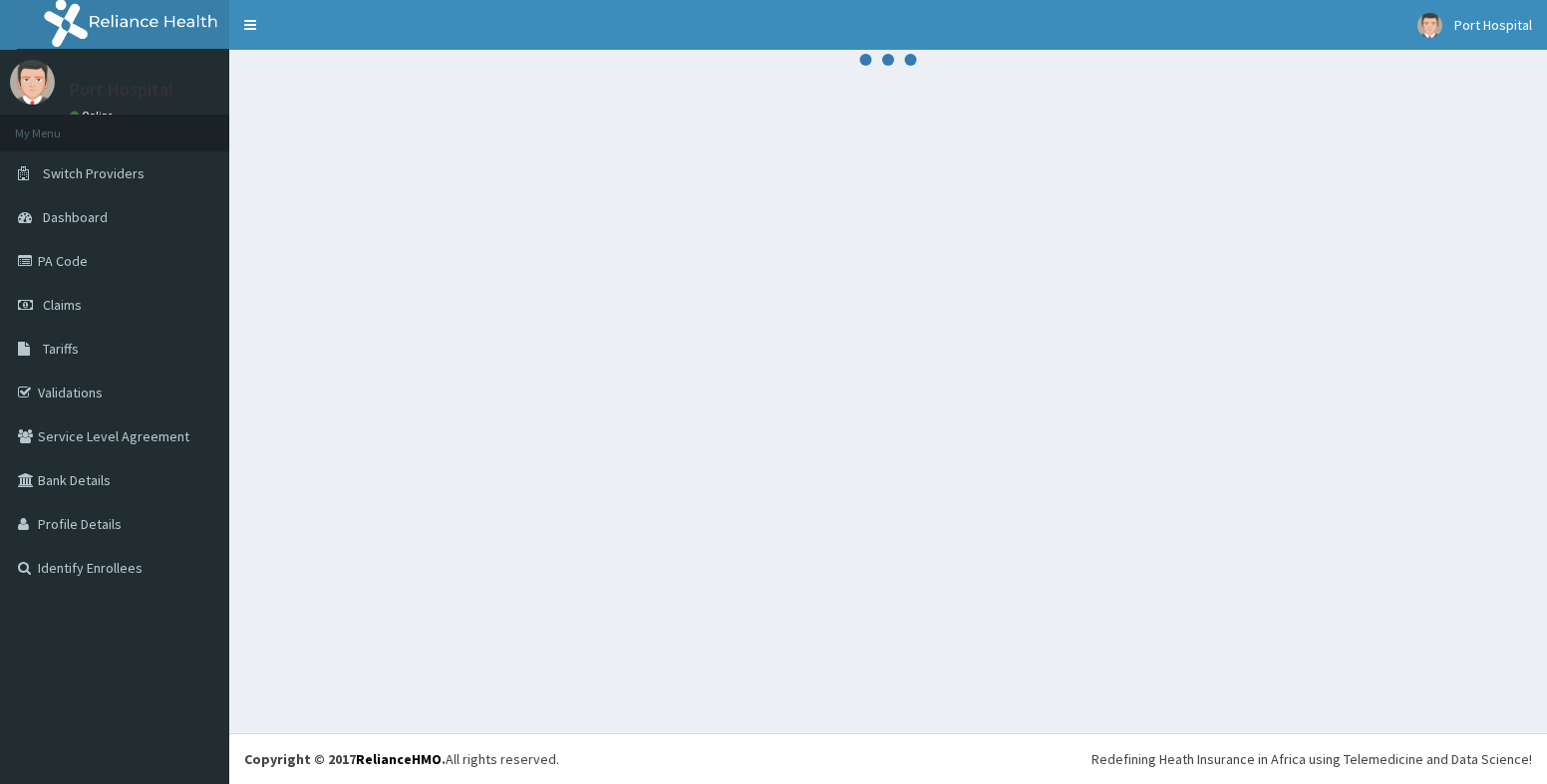scroll, scrollTop: 0, scrollLeft: 0, axis: both 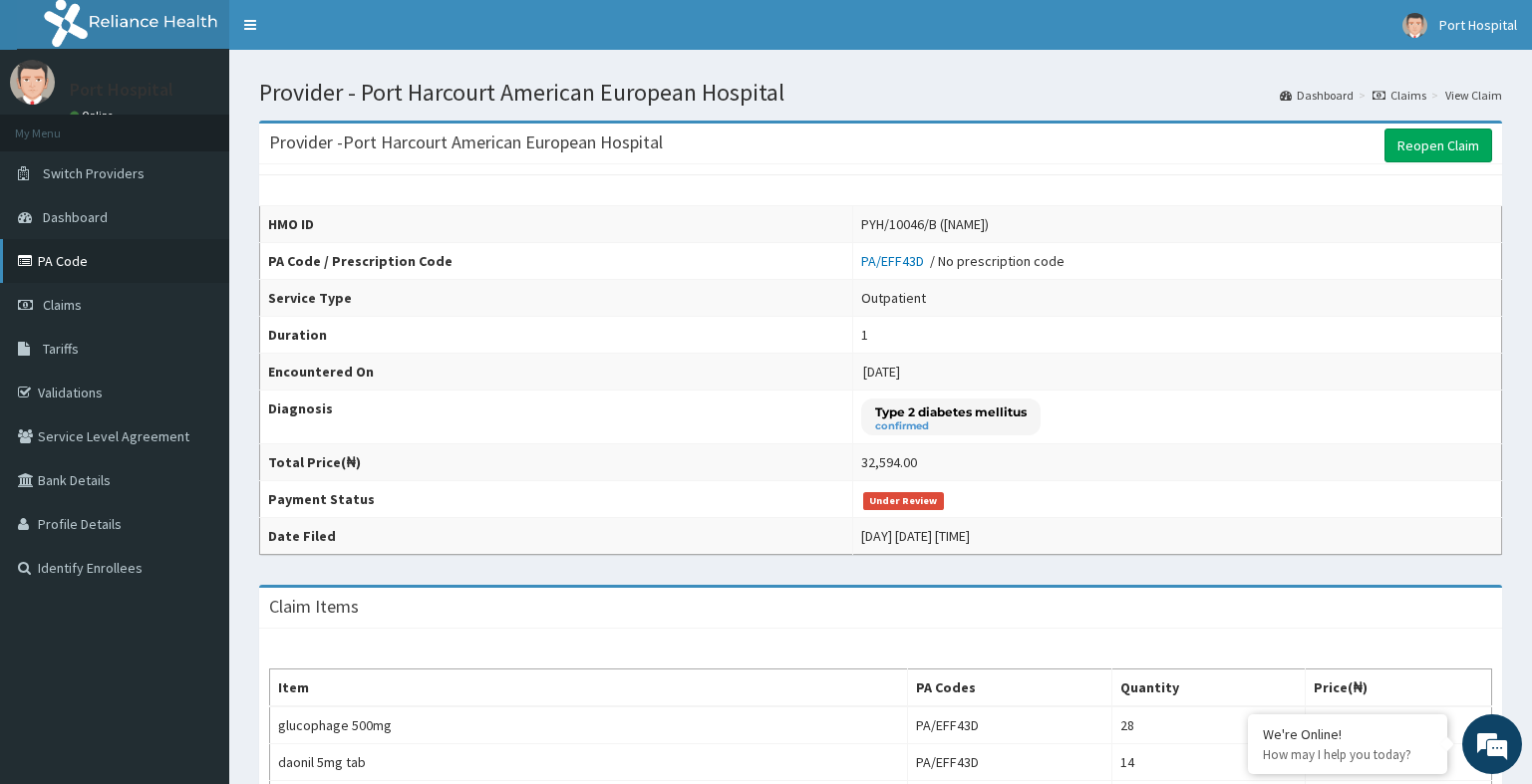 click on "PA Code" at bounding box center [115, 261] 